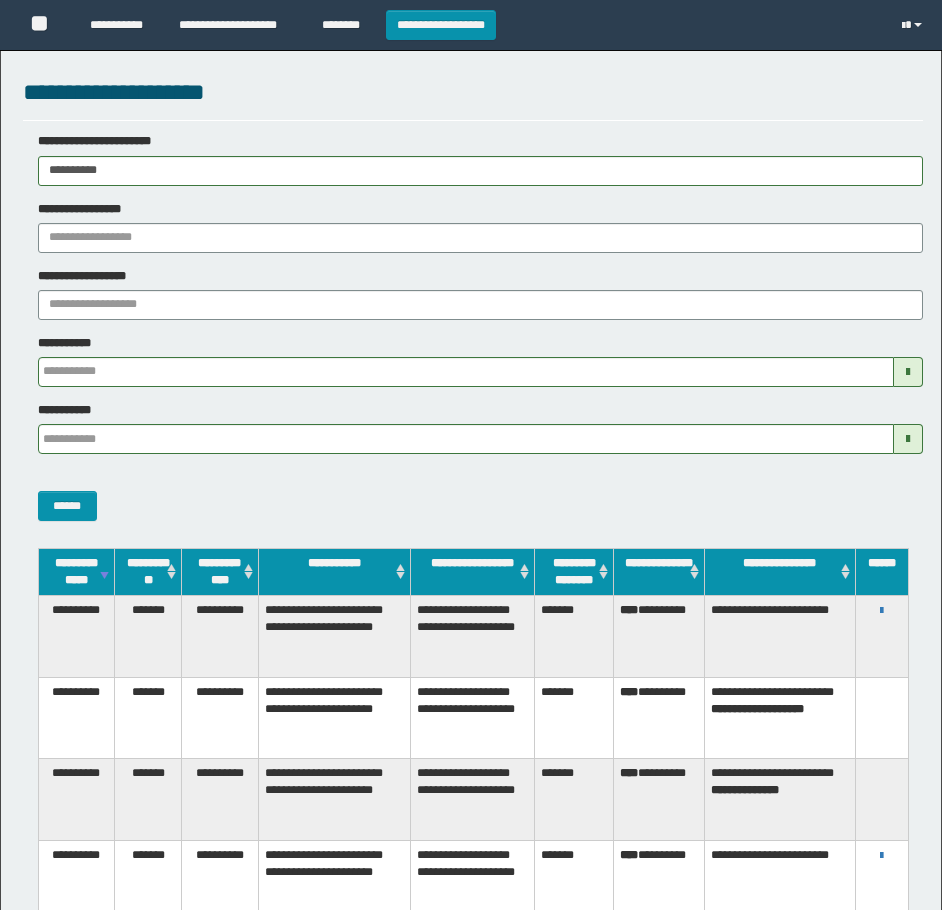 scroll, scrollTop: 164, scrollLeft: 0, axis: vertical 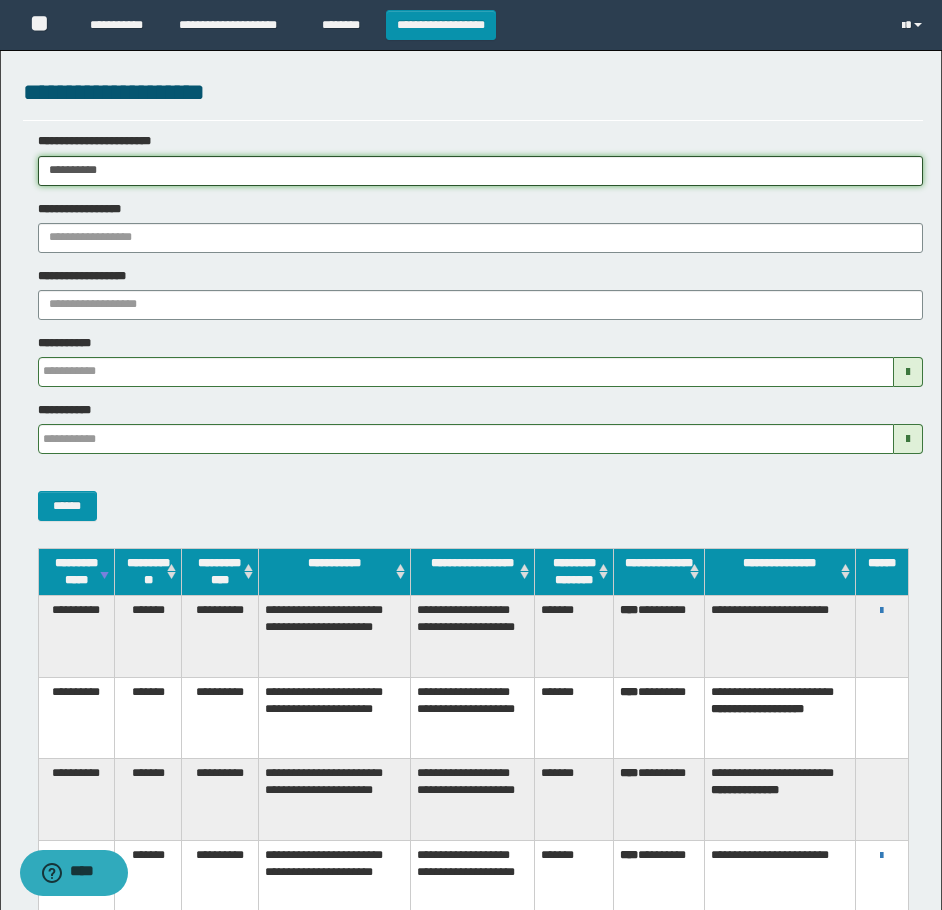 drag, startPoint x: 175, startPoint y: 161, endPoint x: -9, endPoint y: 204, distance: 188.95767 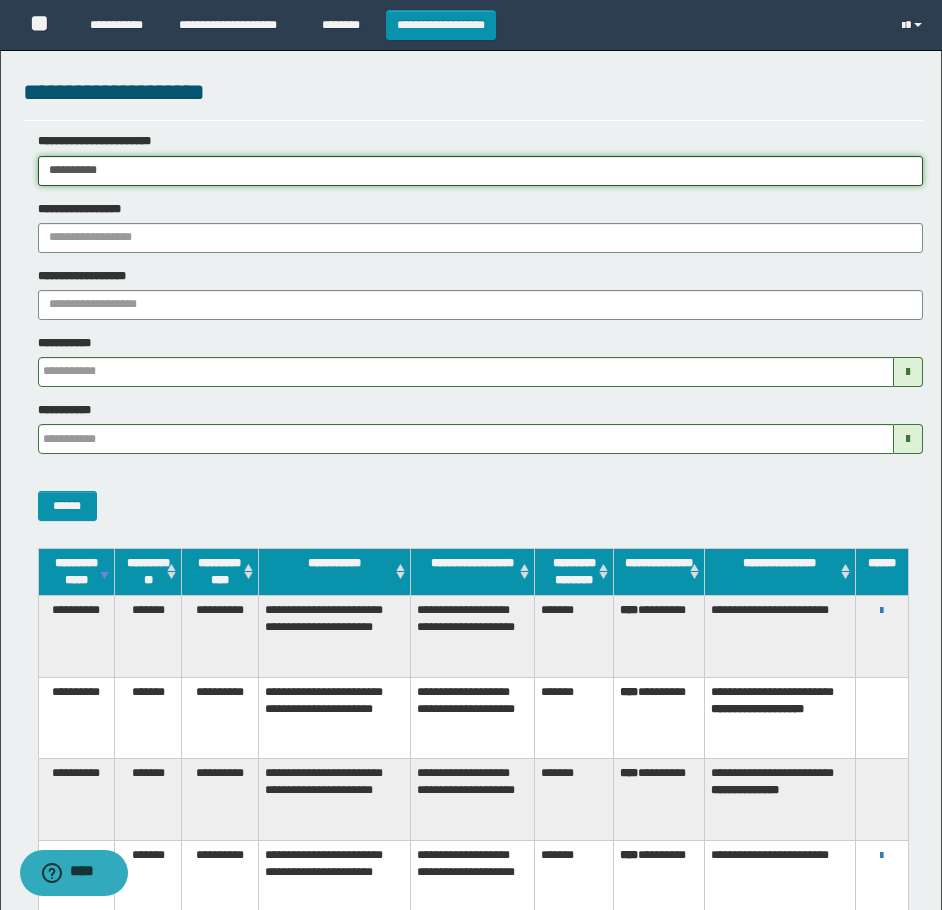 click on "**********" at bounding box center [471, 455] 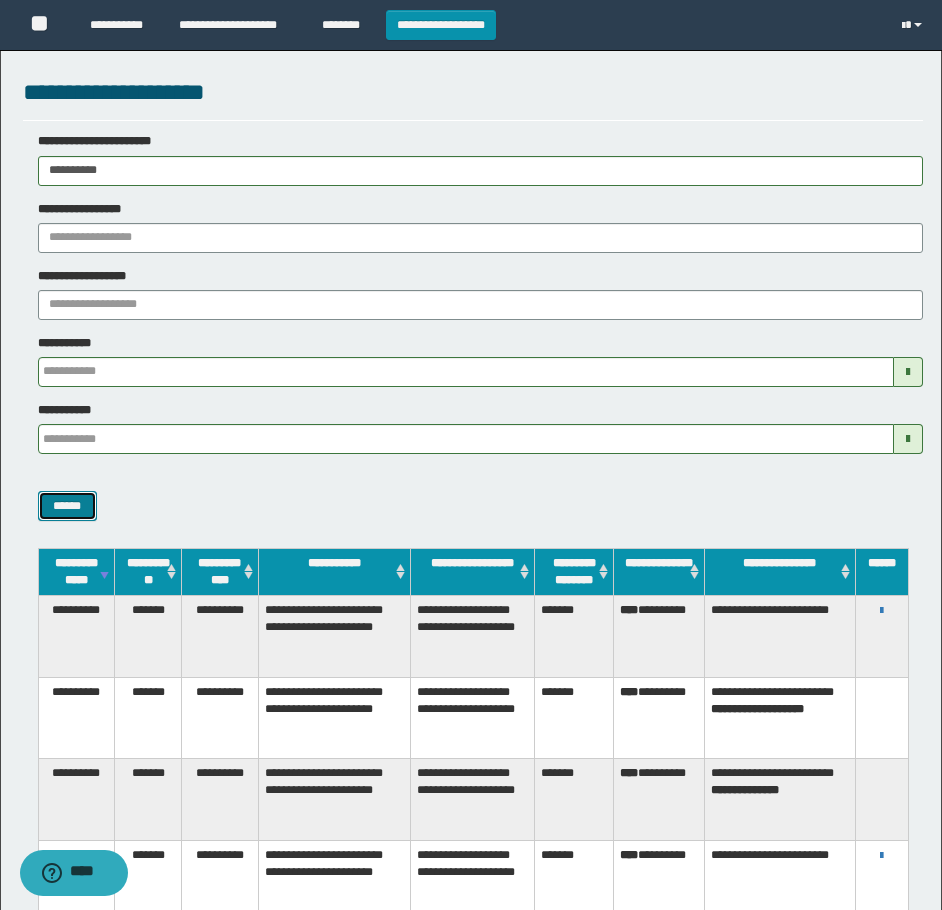 click on "******" at bounding box center [67, 506] 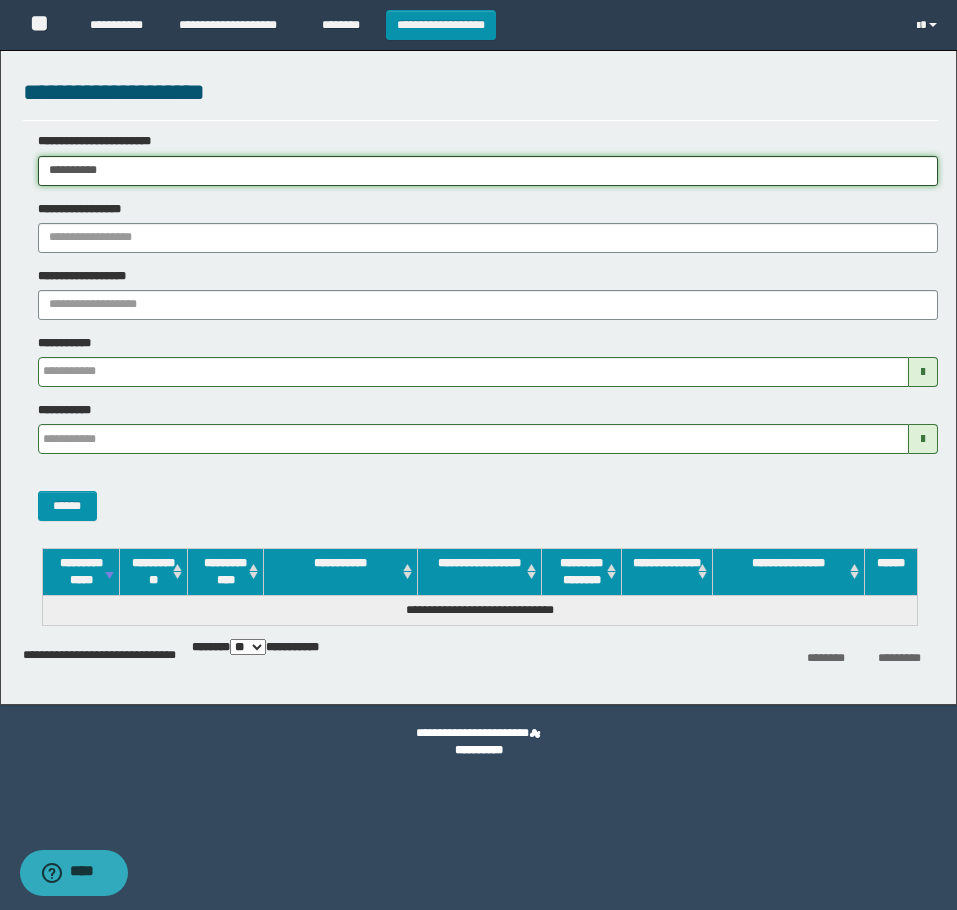 drag, startPoint x: 211, startPoint y: 171, endPoint x: -9, endPoint y: 192, distance: 221 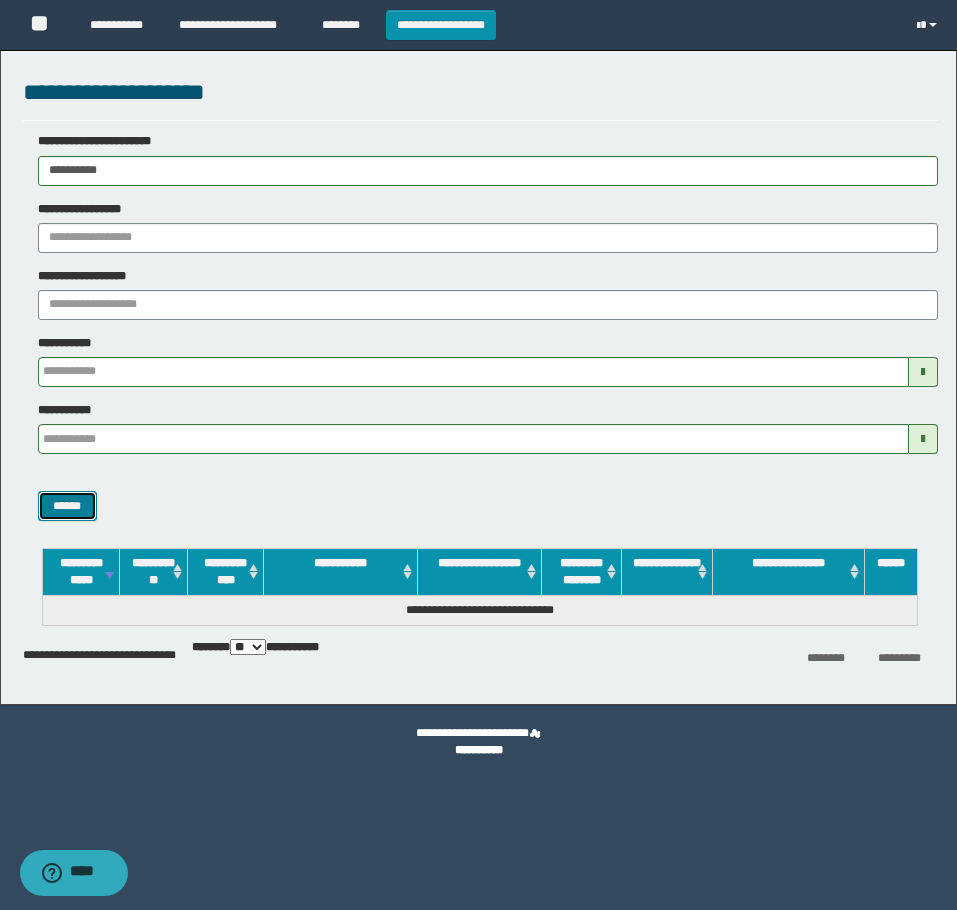 click on "******" at bounding box center [67, 506] 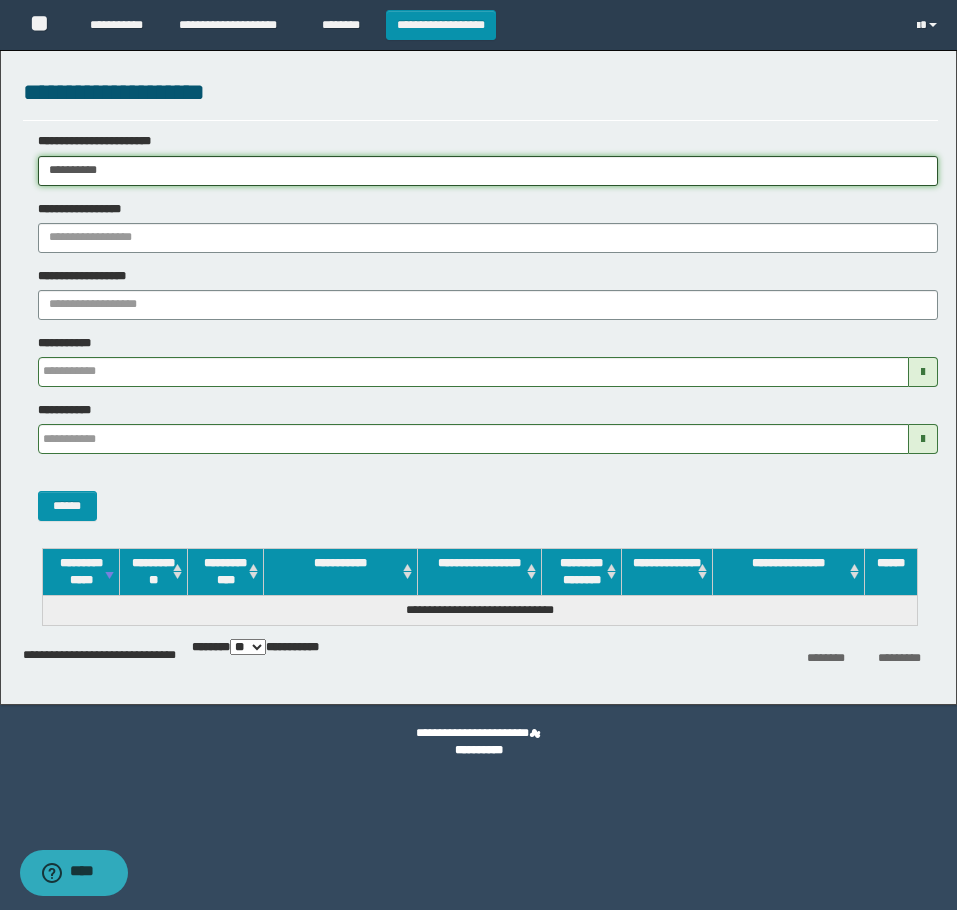 drag, startPoint x: 205, startPoint y: 164, endPoint x: -9, endPoint y: 250, distance: 230.63391 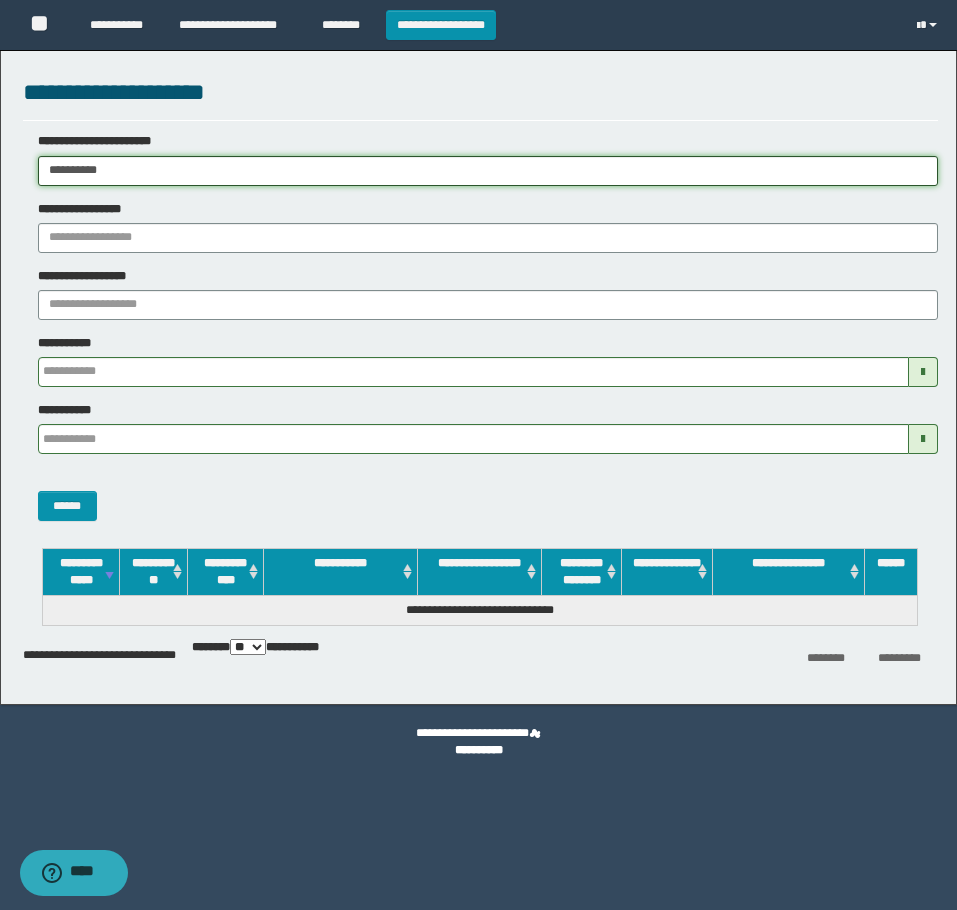 click on "**********" at bounding box center [478, 455] 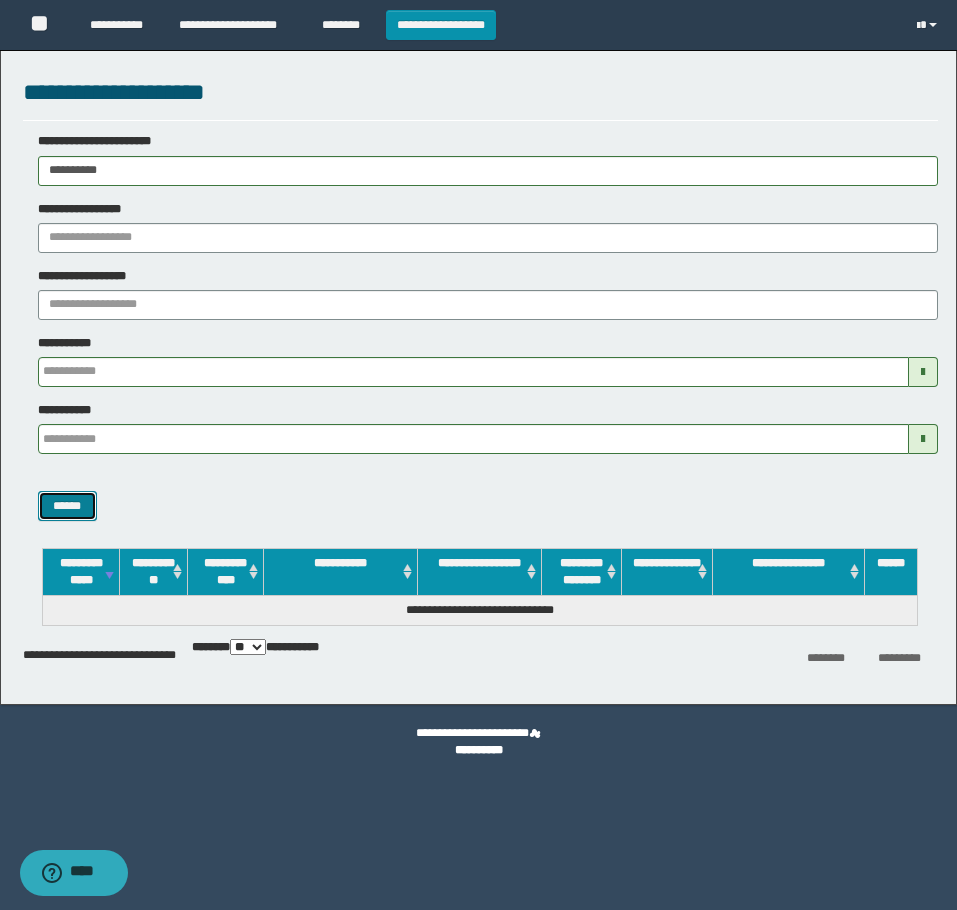 click on "******" at bounding box center [67, 506] 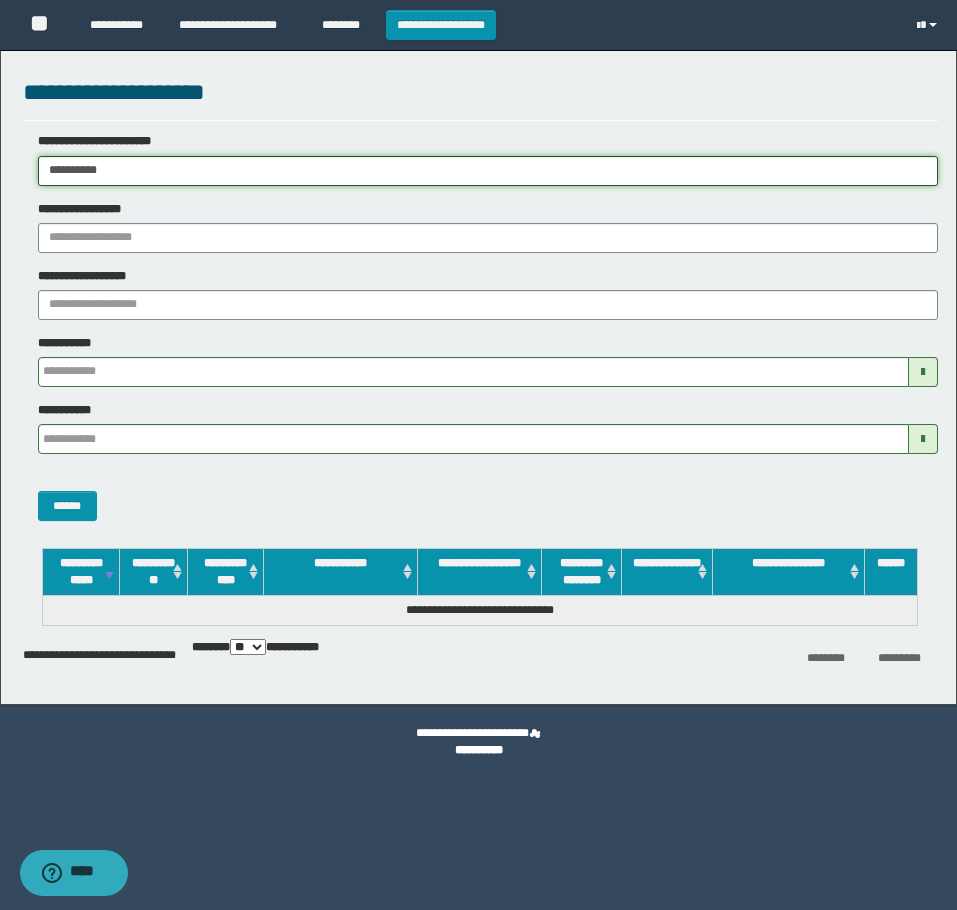 drag, startPoint x: 251, startPoint y: 166, endPoint x: 30, endPoint y: 303, distance: 260.01923 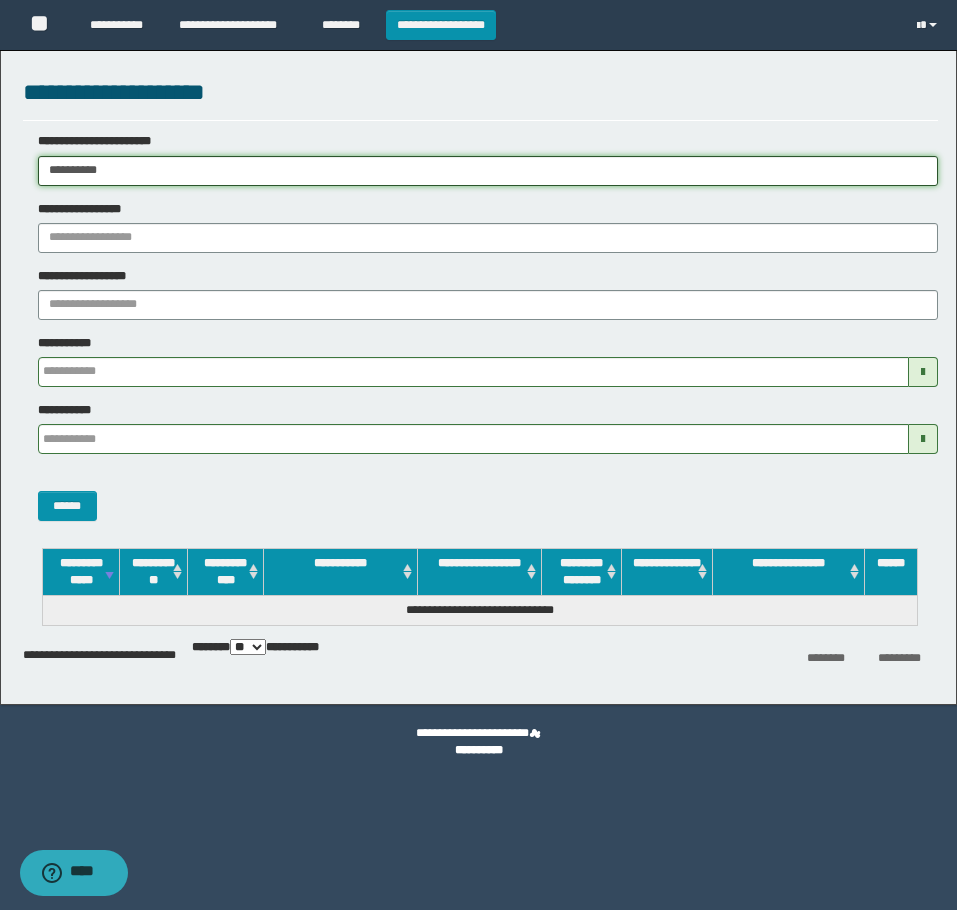 click on "**********" at bounding box center [478, 455] 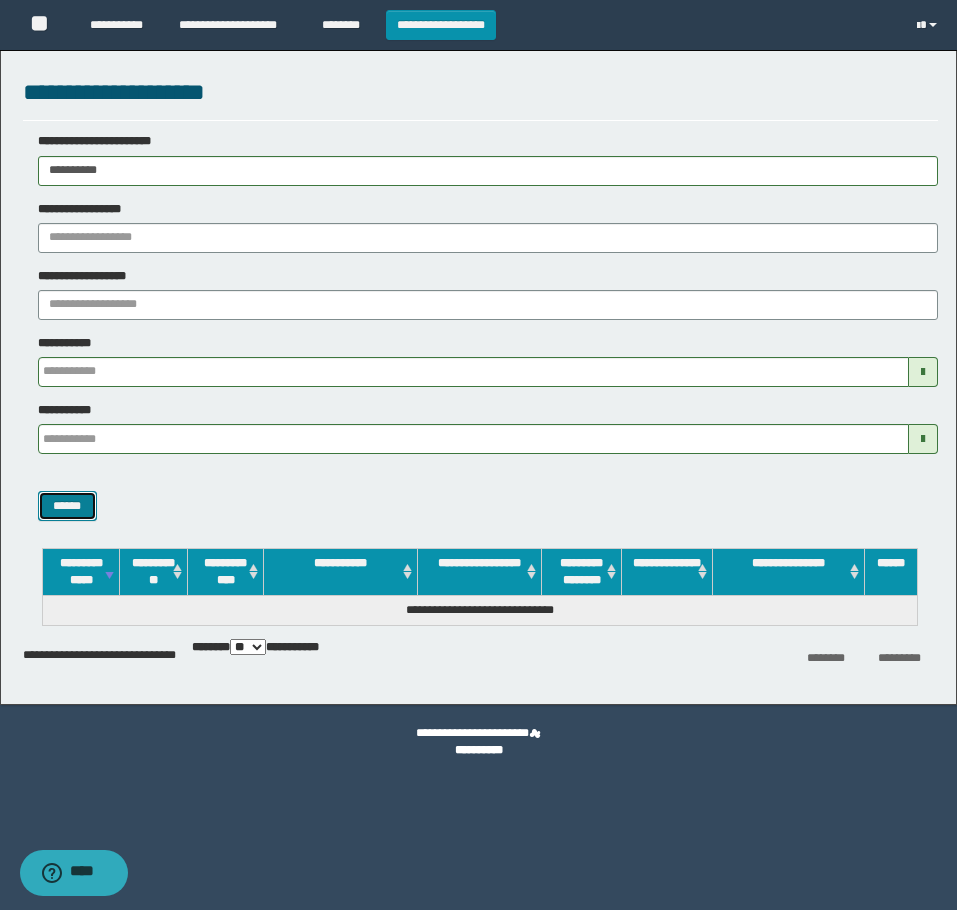 click on "******" at bounding box center (67, 506) 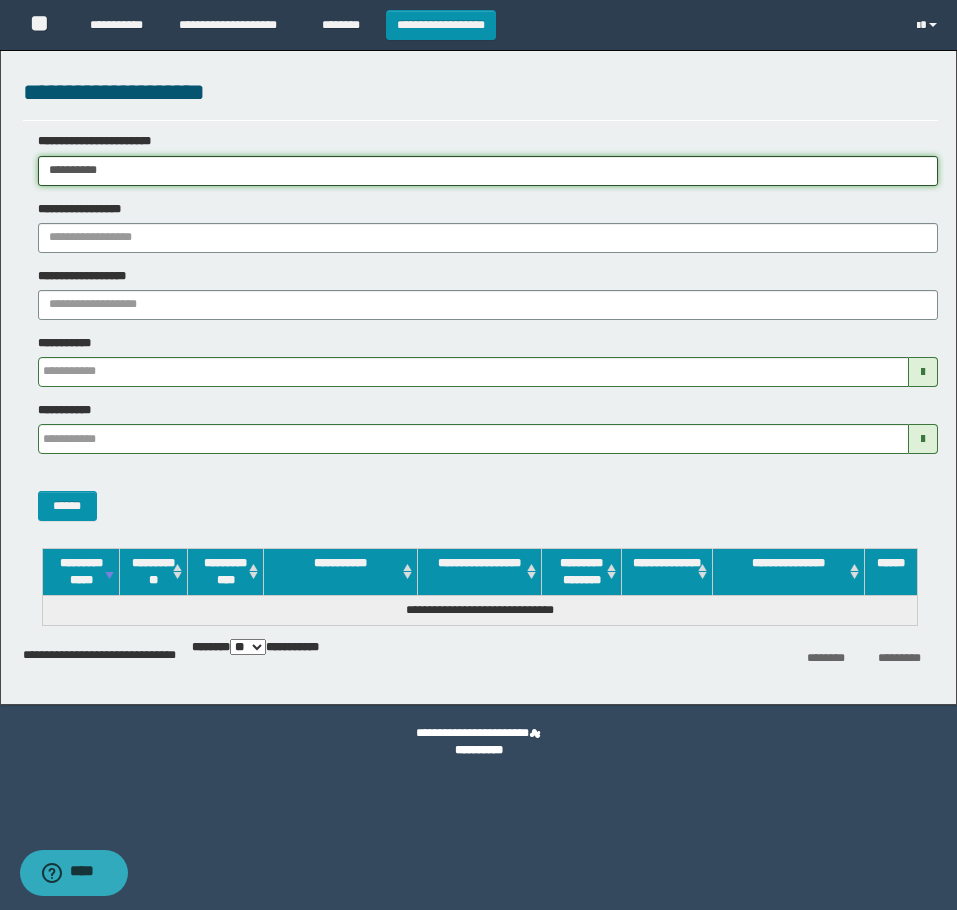 drag, startPoint x: 230, startPoint y: 181, endPoint x: -9, endPoint y: 276, distance: 257.18866 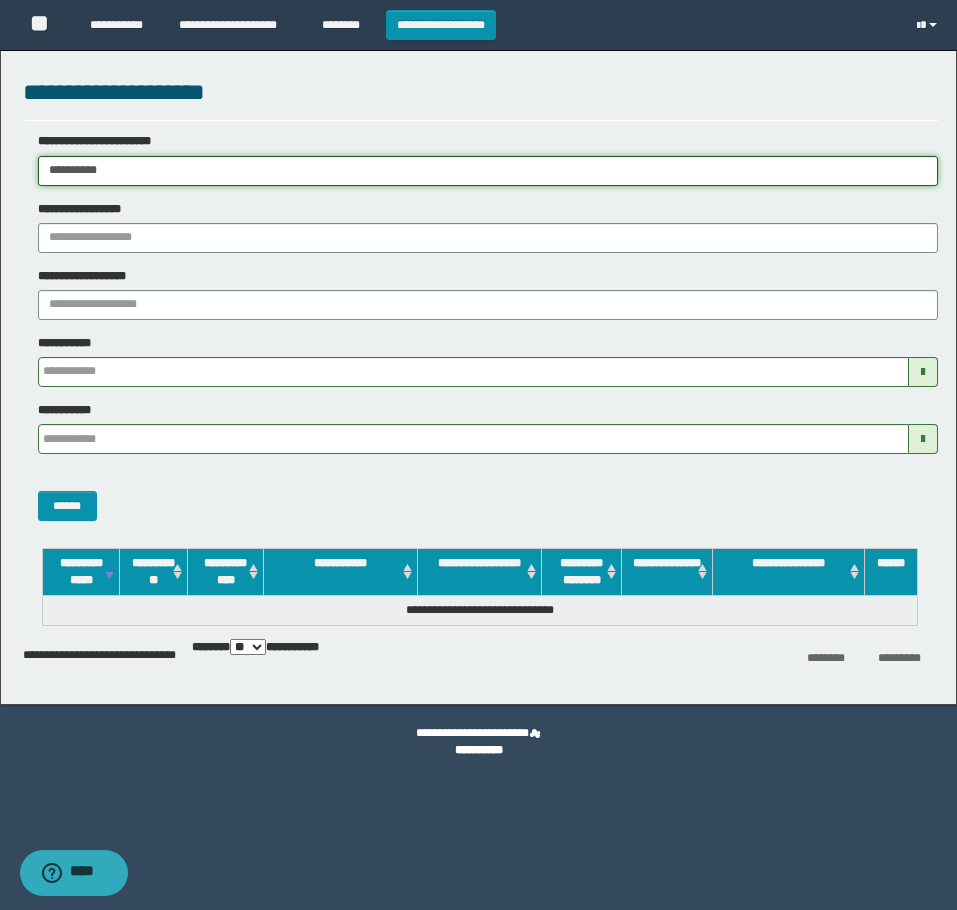 click on "**********" at bounding box center (478, 455) 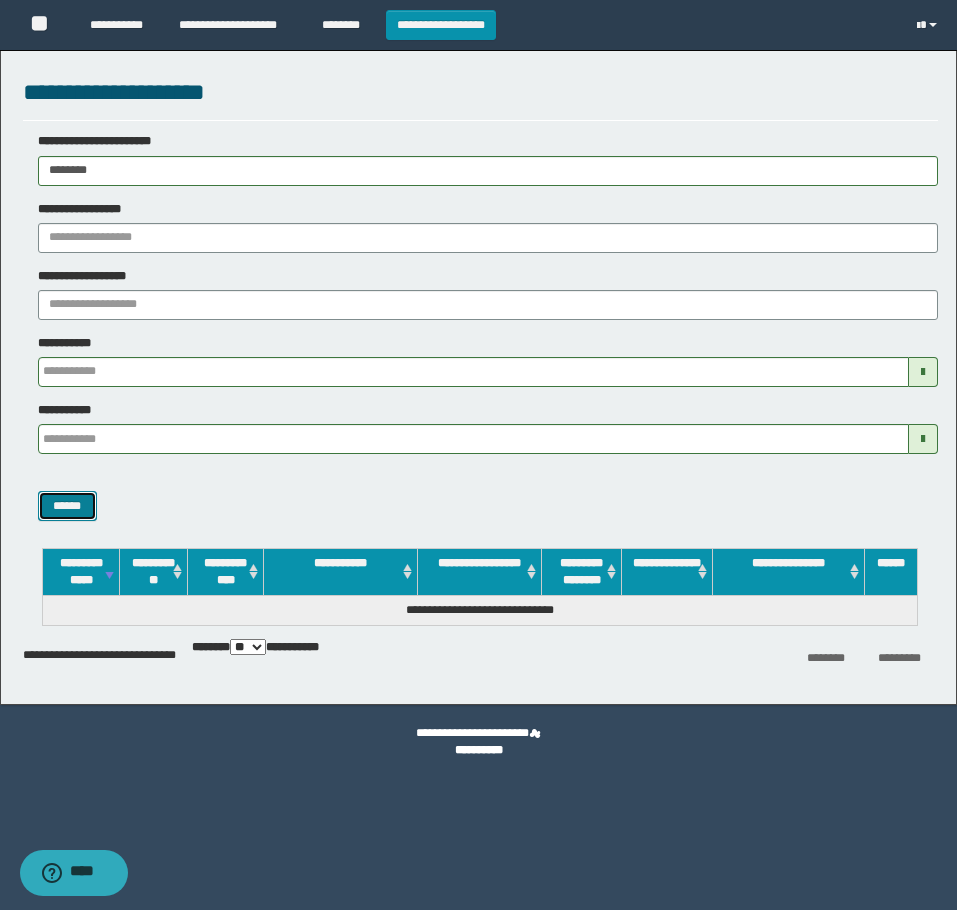 click on "******" at bounding box center (67, 506) 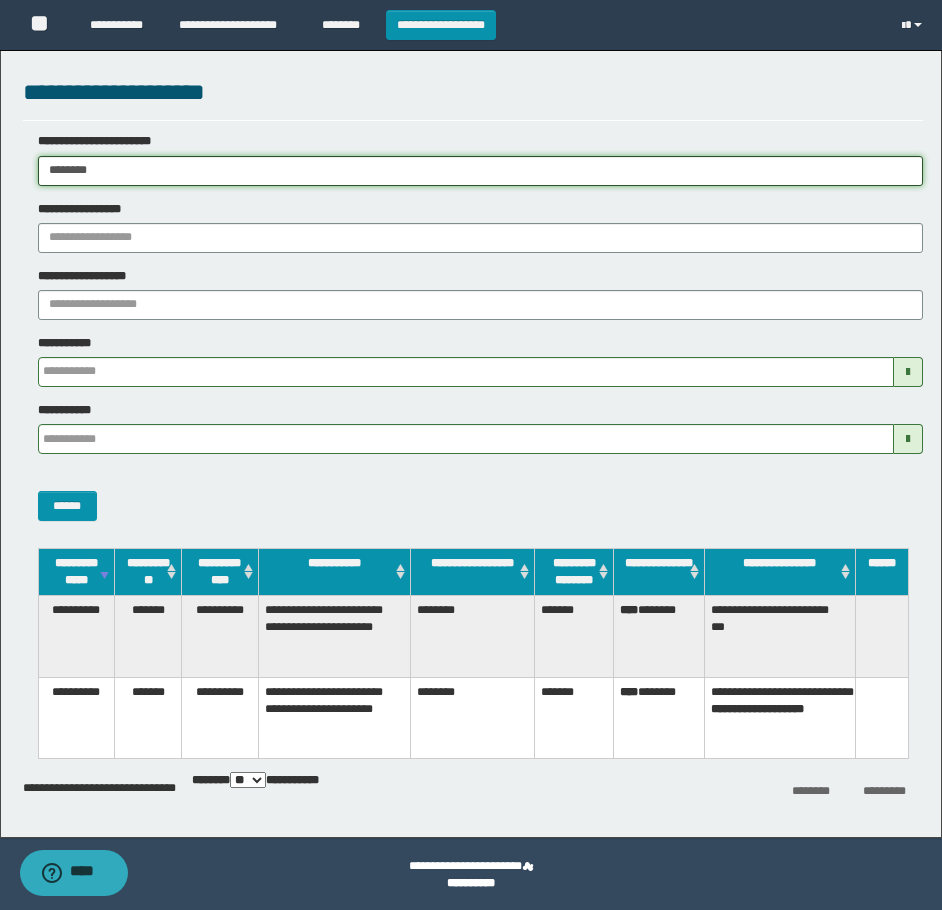drag, startPoint x: 208, startPoint y: 161, endPoint x: -9, endPoint y: 242, distance: 231.6247 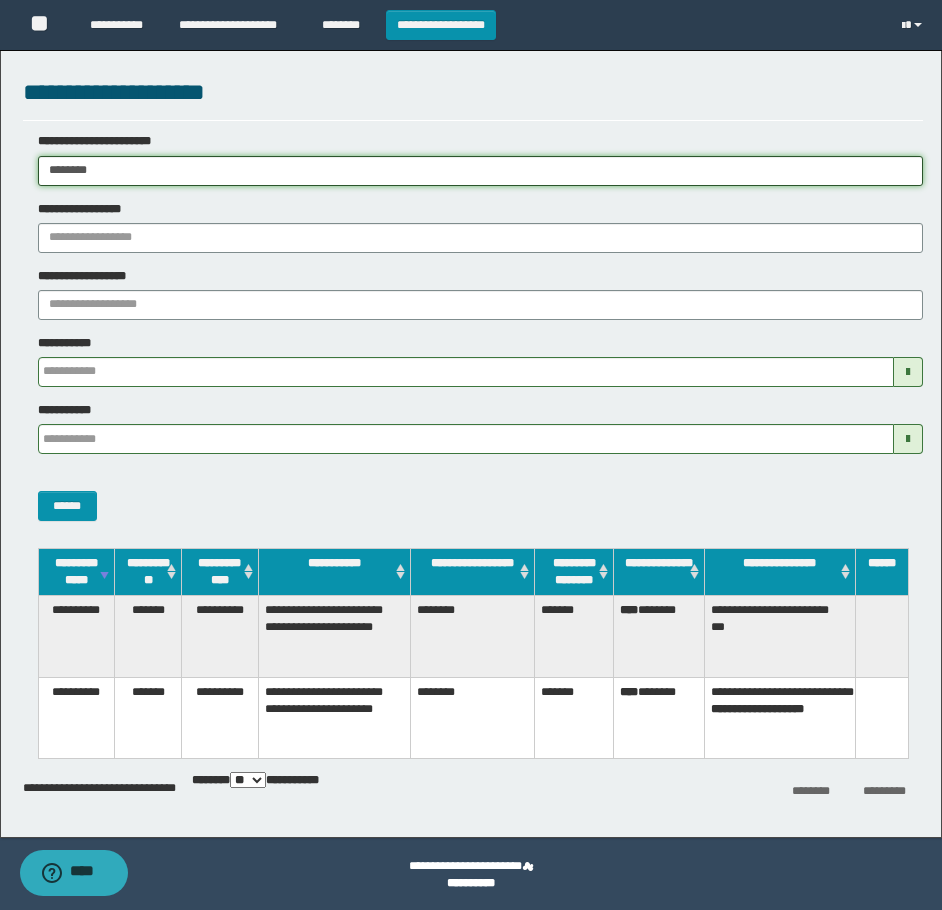click on "**********" at bounding box center (471, 455) 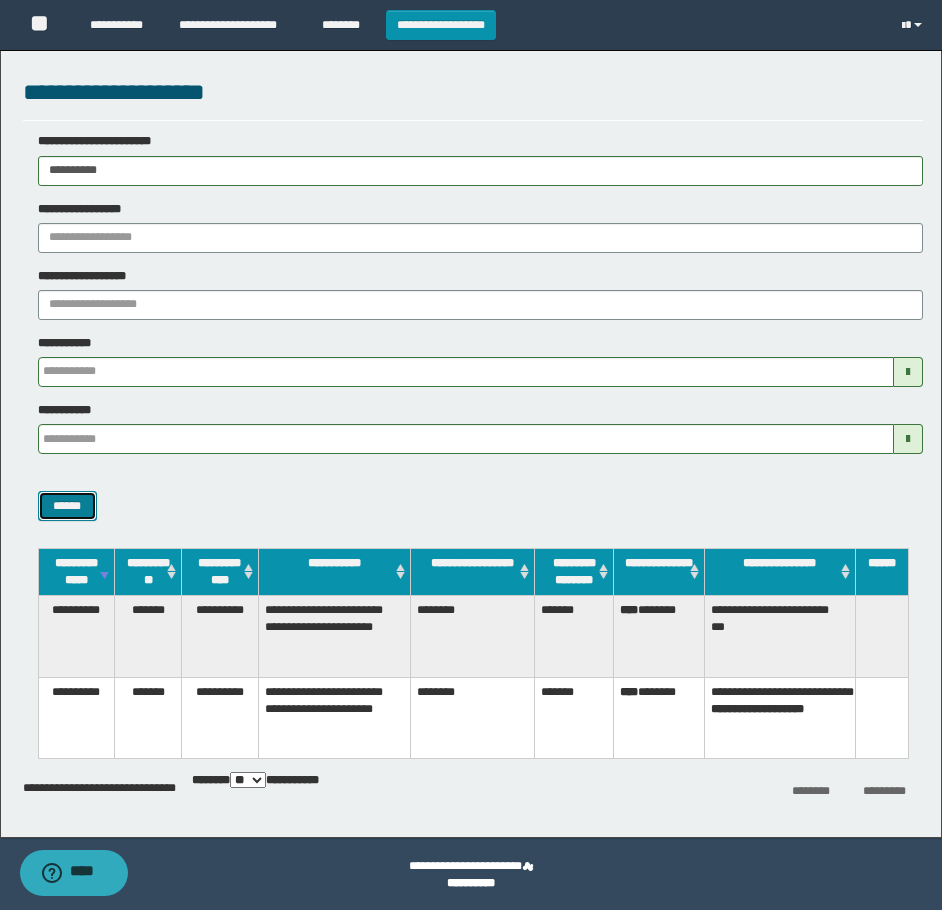click on "******" at bounding box center [67, 506] 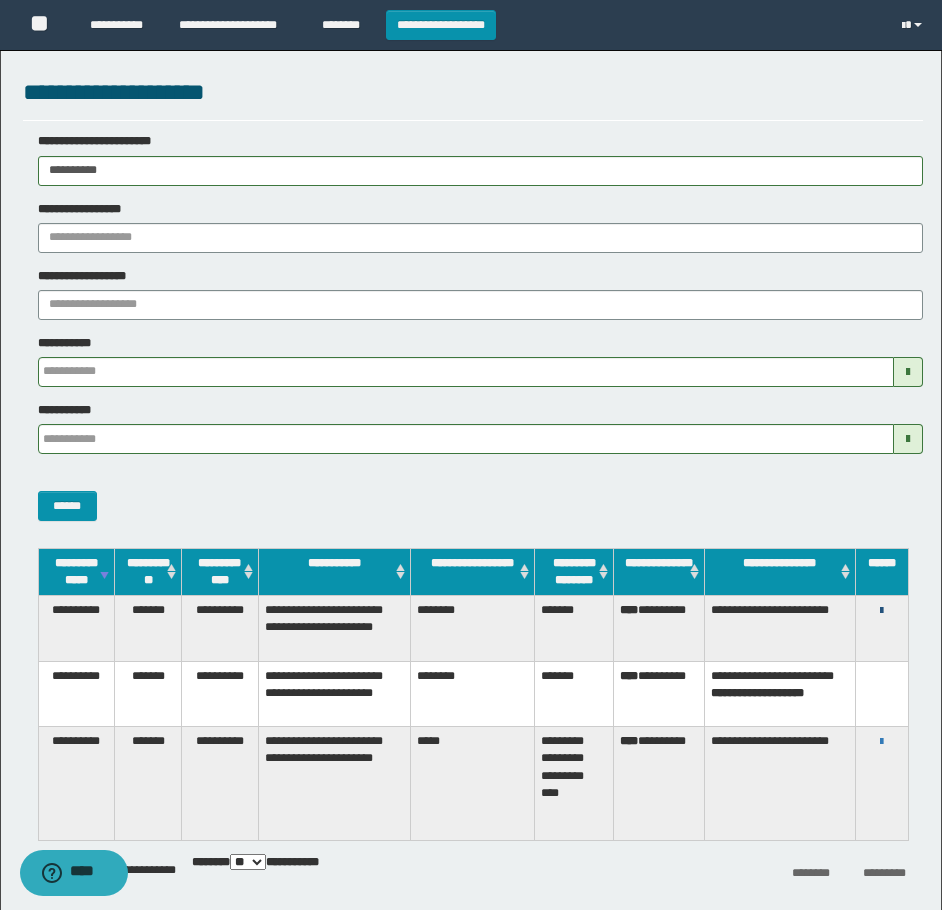 click at bounding box center [881, 611] 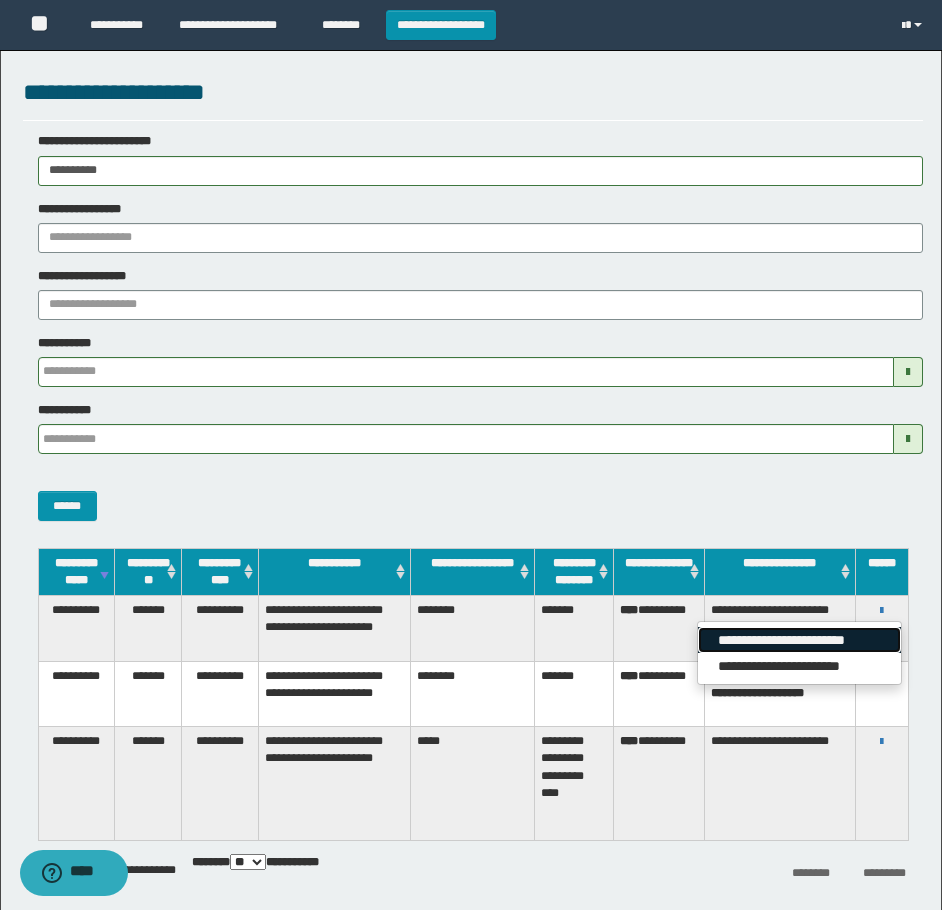 click on "**********" at bounding box center [799, 640] 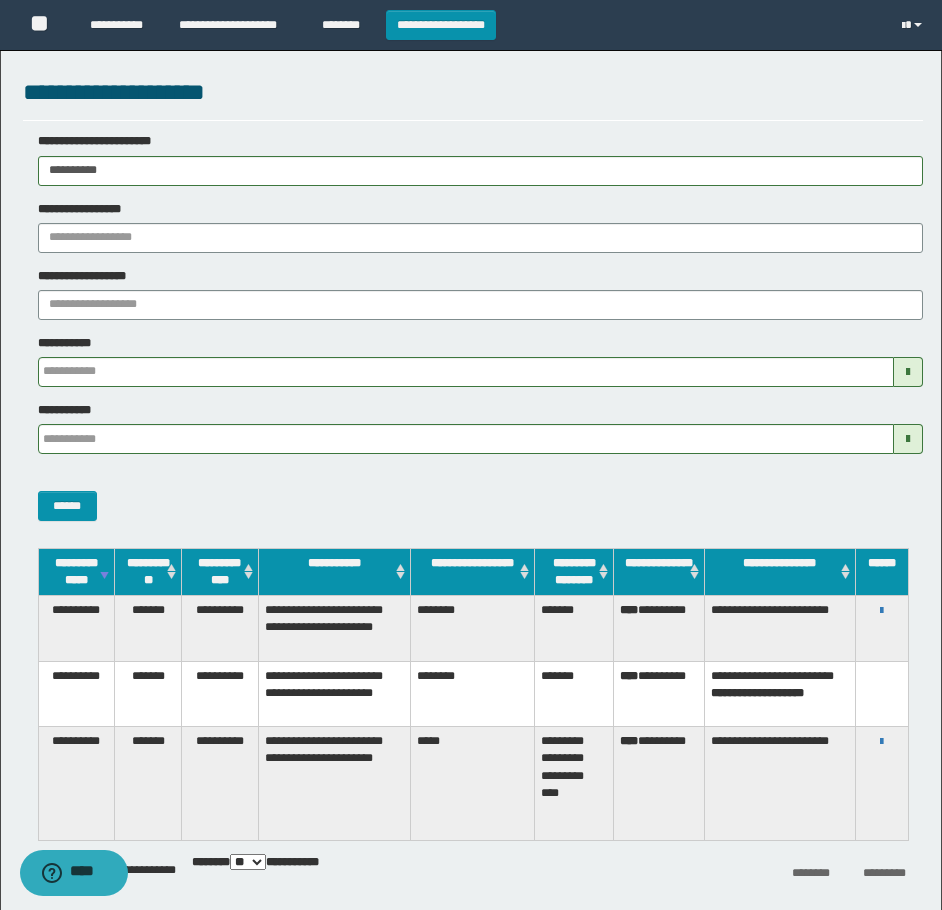 drag, startPoint x: 137, startPoint y: 169, endPoint x: -9, endPoint y: 227, distance: 157.0987 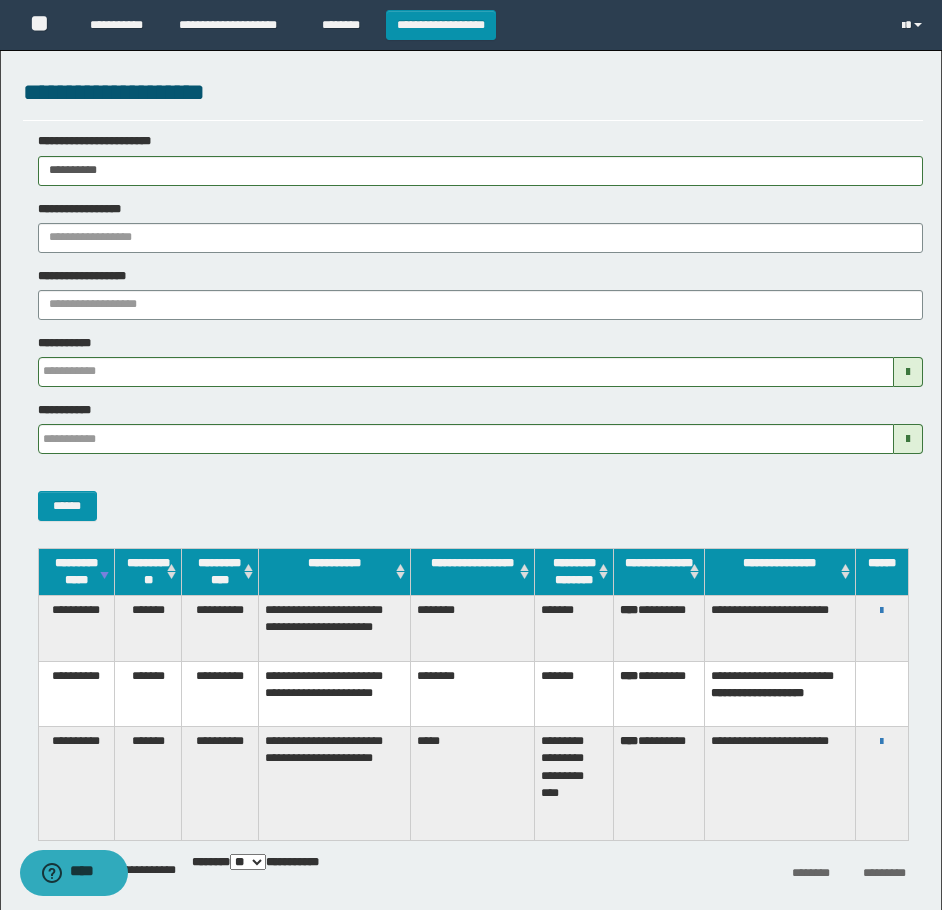 click on "**********" at bounding box center (471, 455) 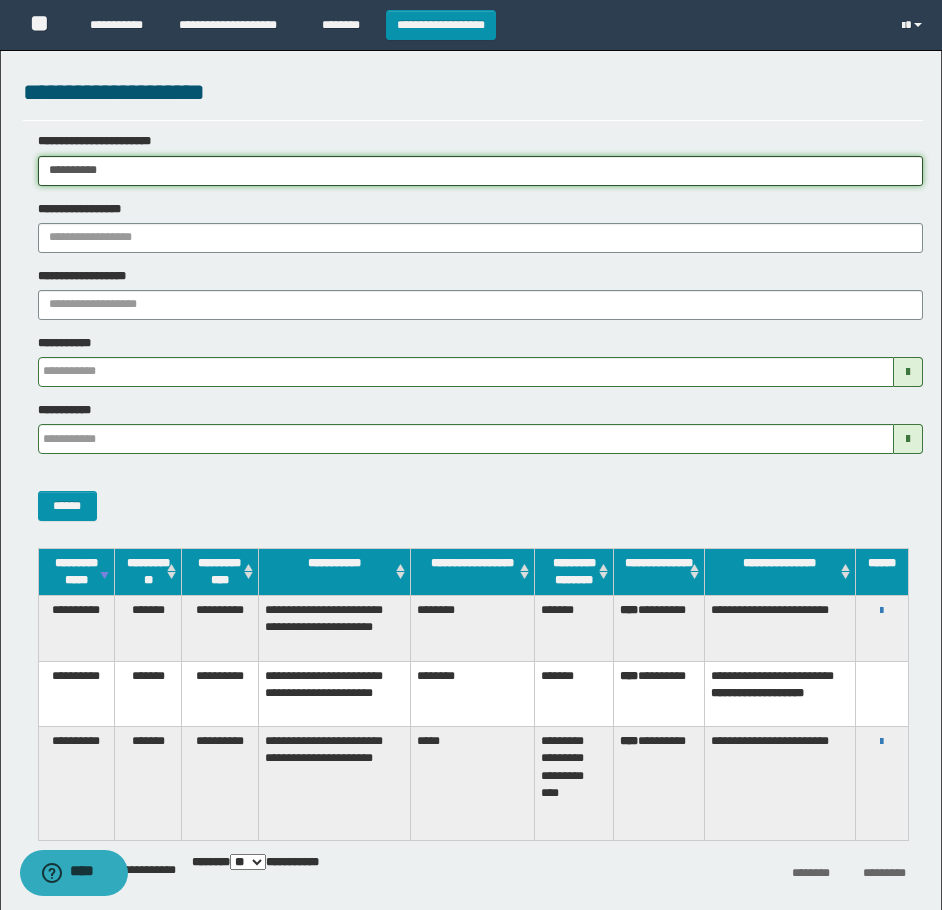 paste 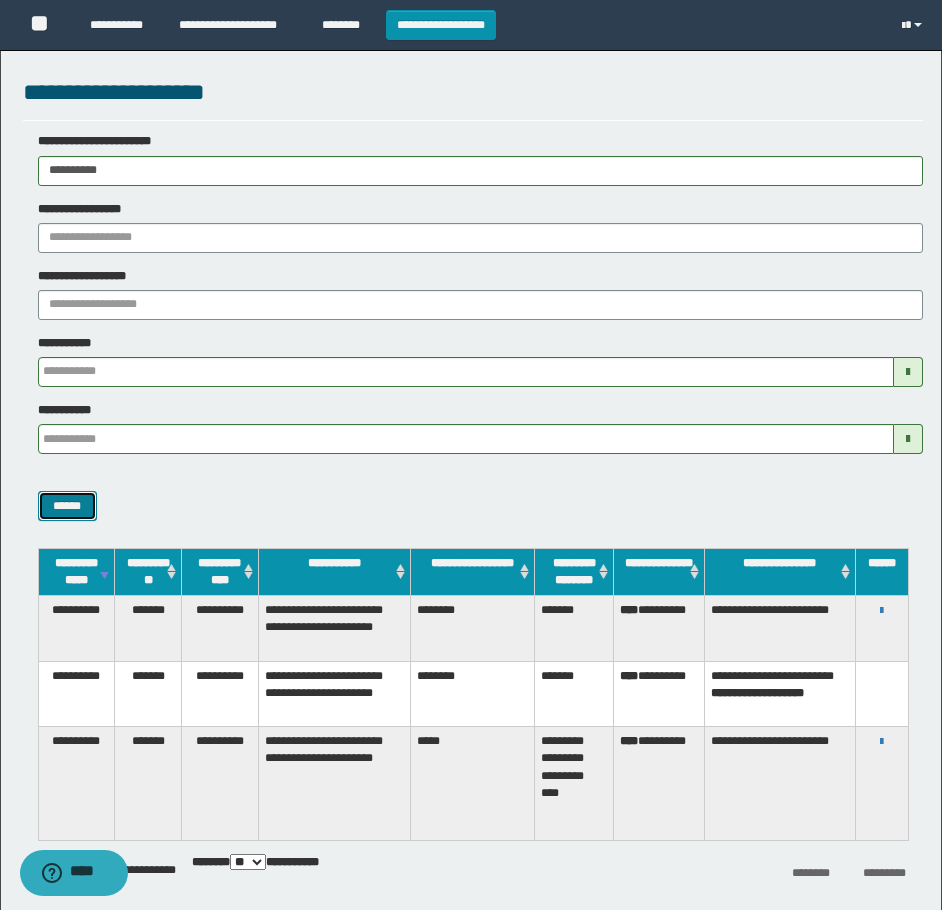 click on "******" at bounding box center (67, 506) 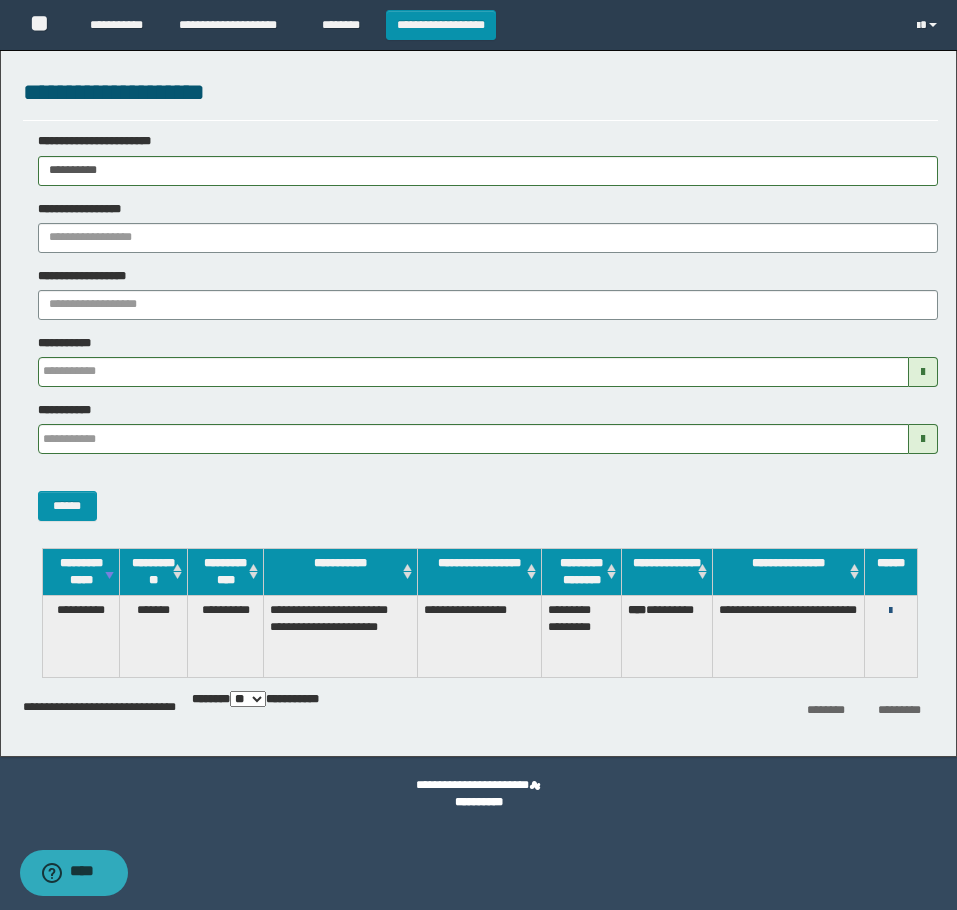 click at bounding box center (890, 611) 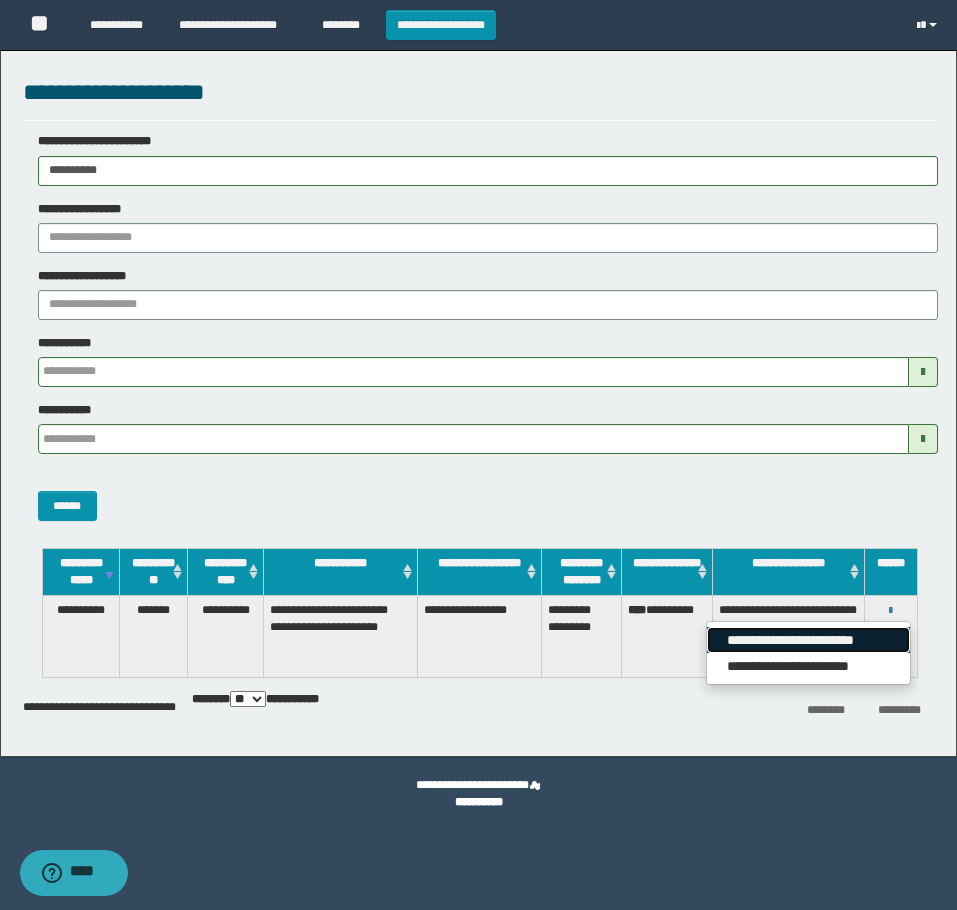 click on "**********" at bounding box center [808, 640] 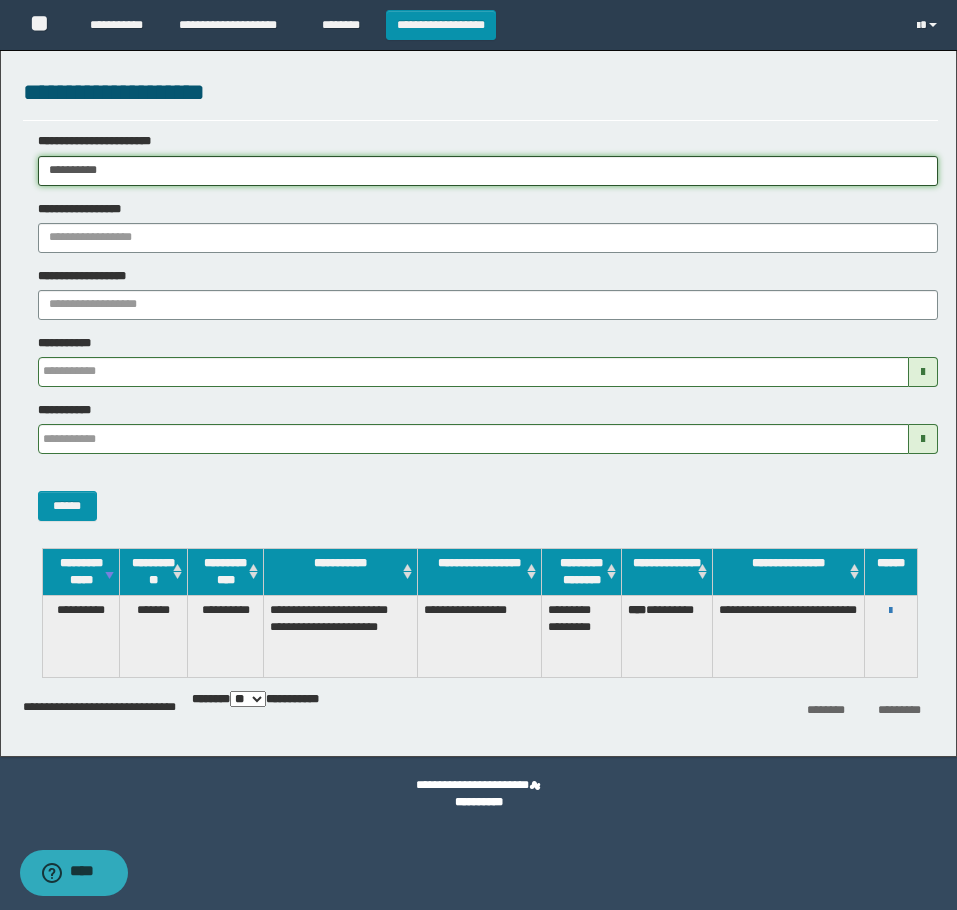 click on "**********" at bounding box center [488, 171] 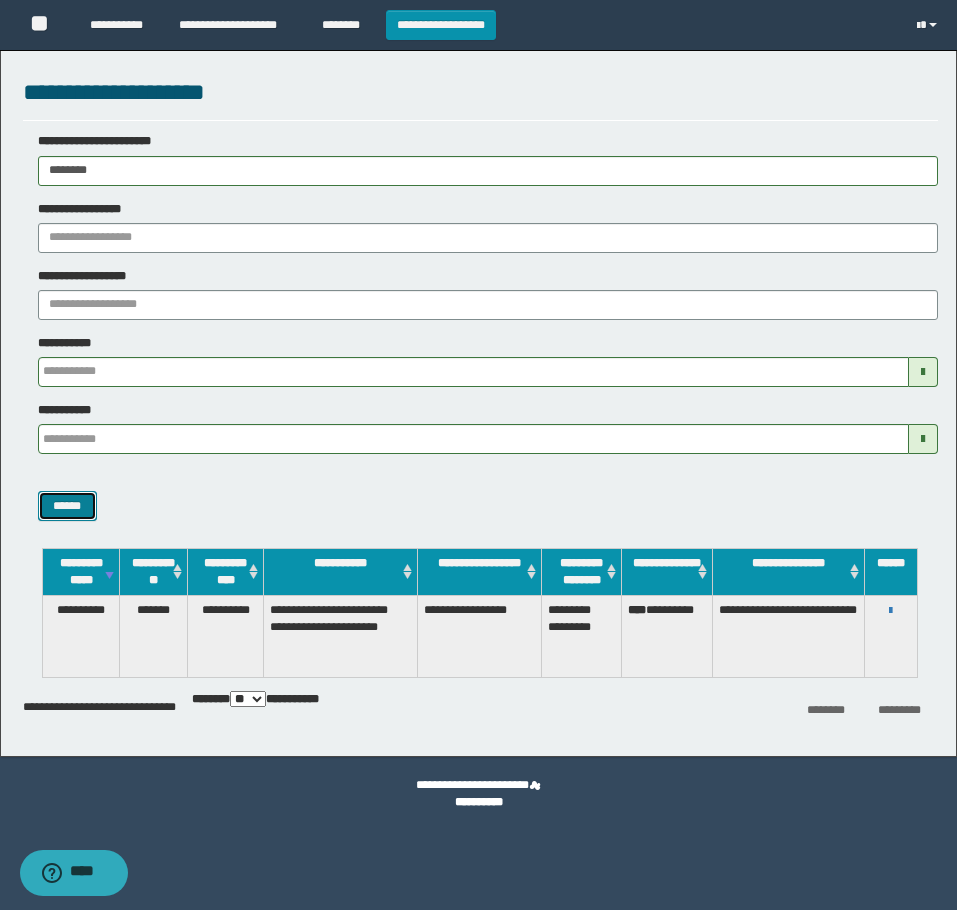 click on "******" at bounding box center [67, 506] 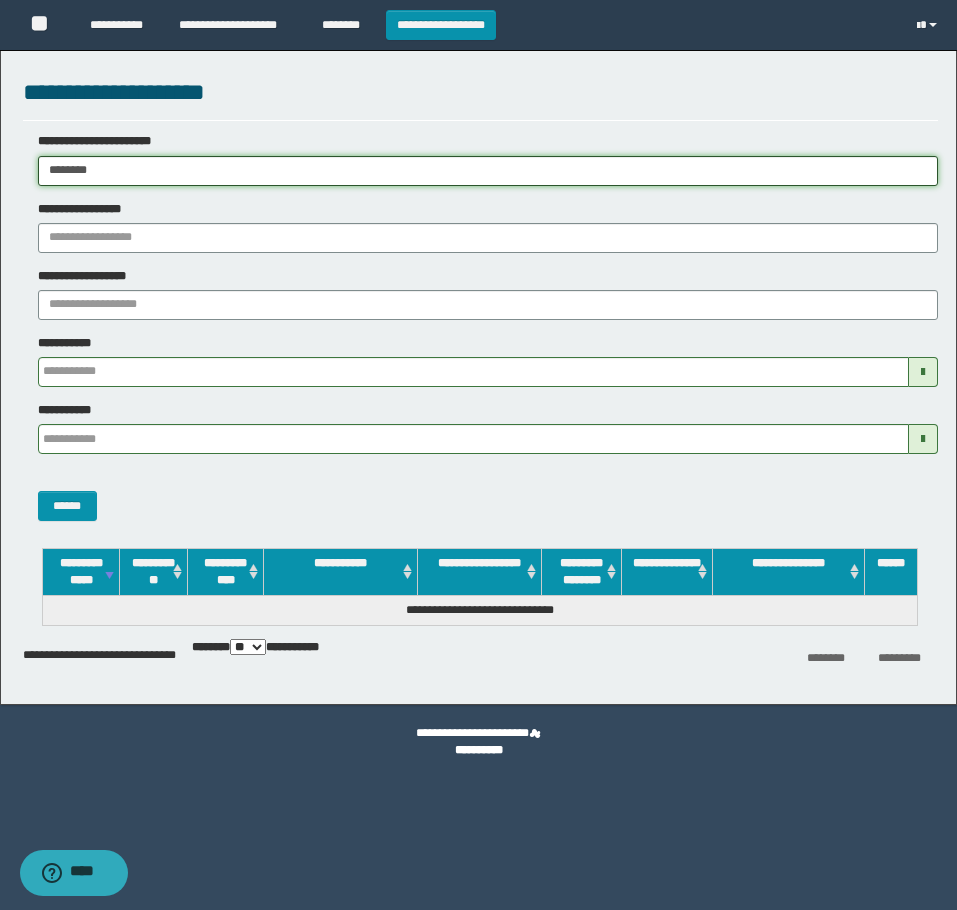 drag, startPoint x: 174, startPoint y: 165, endPoint x: -9, endPoint y: 212, distance: 188.93915 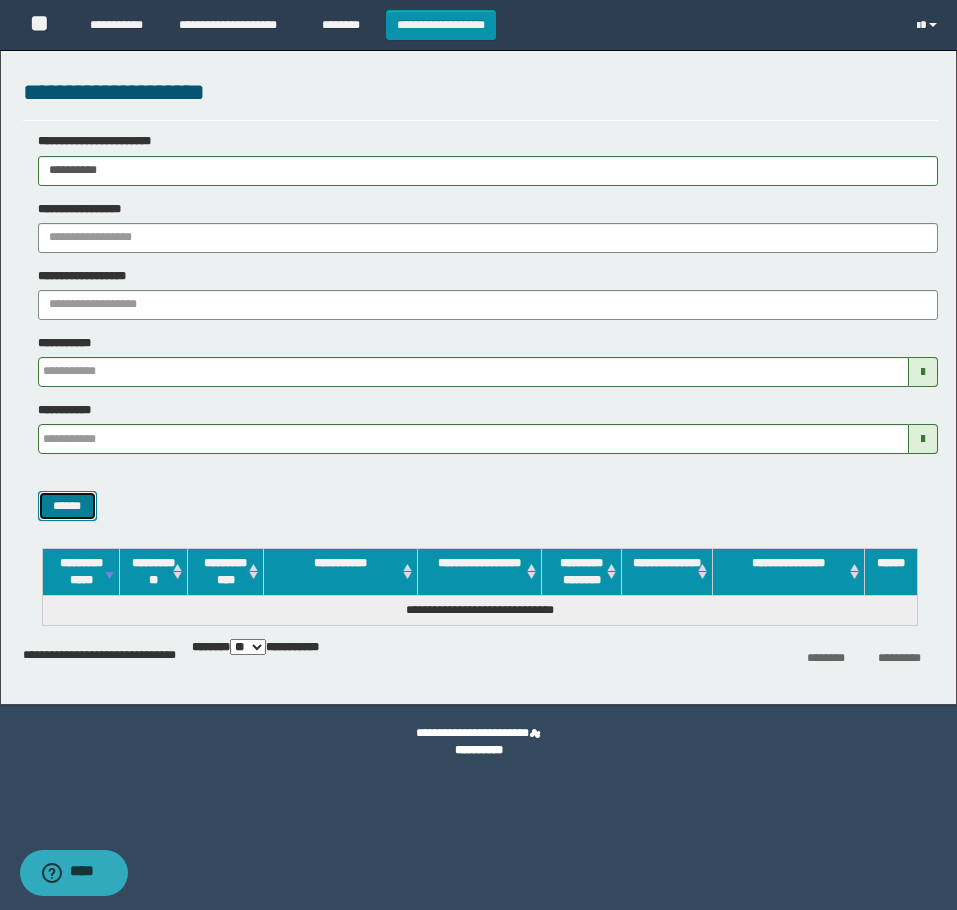 click on "******" at bounding box center (67, 506) 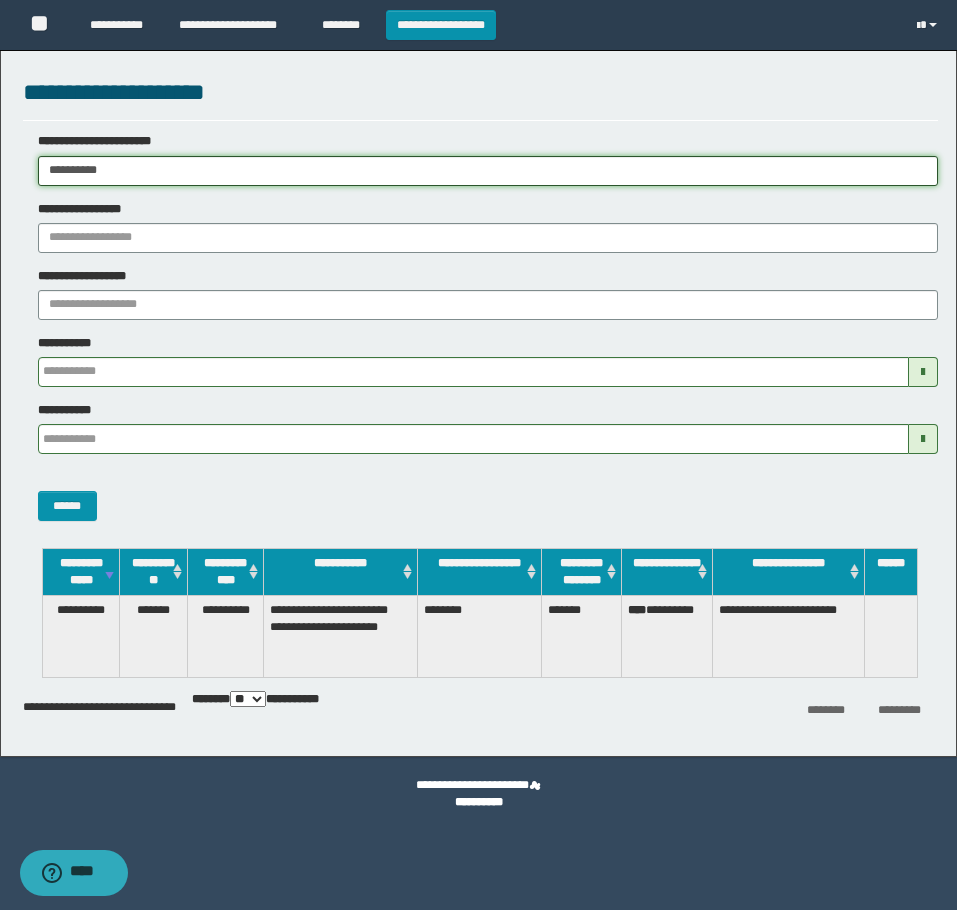 drag, startPoint x: 197, startPoint y: 168, endPoint x: -9, endPoint y: 217, distance: 211.7475 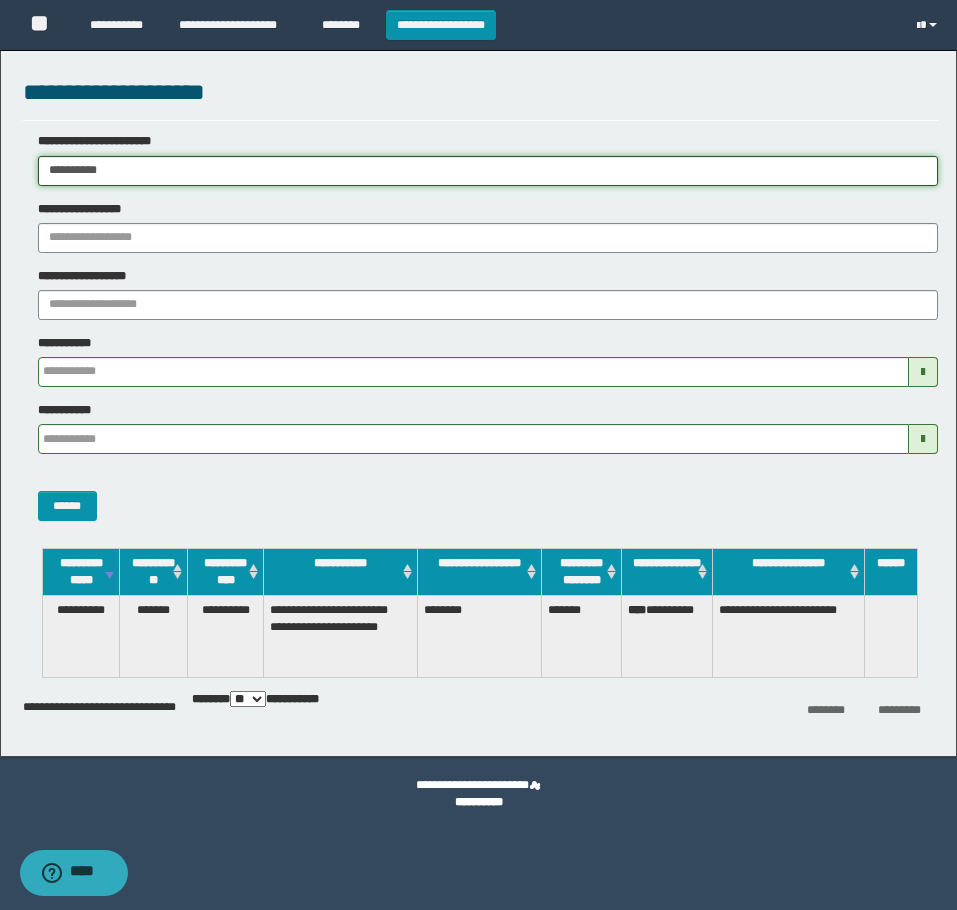 click on "**********" at bounding box center (478, 455) 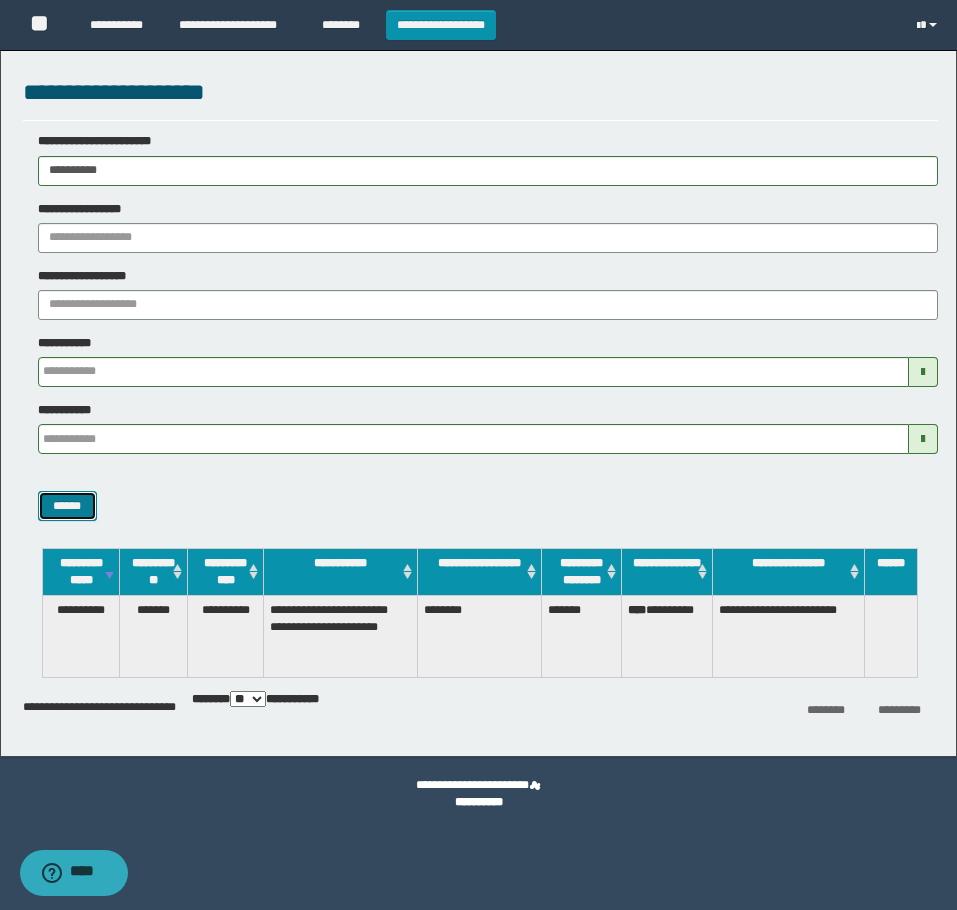 click on "******" at bounding box center [67, 506] 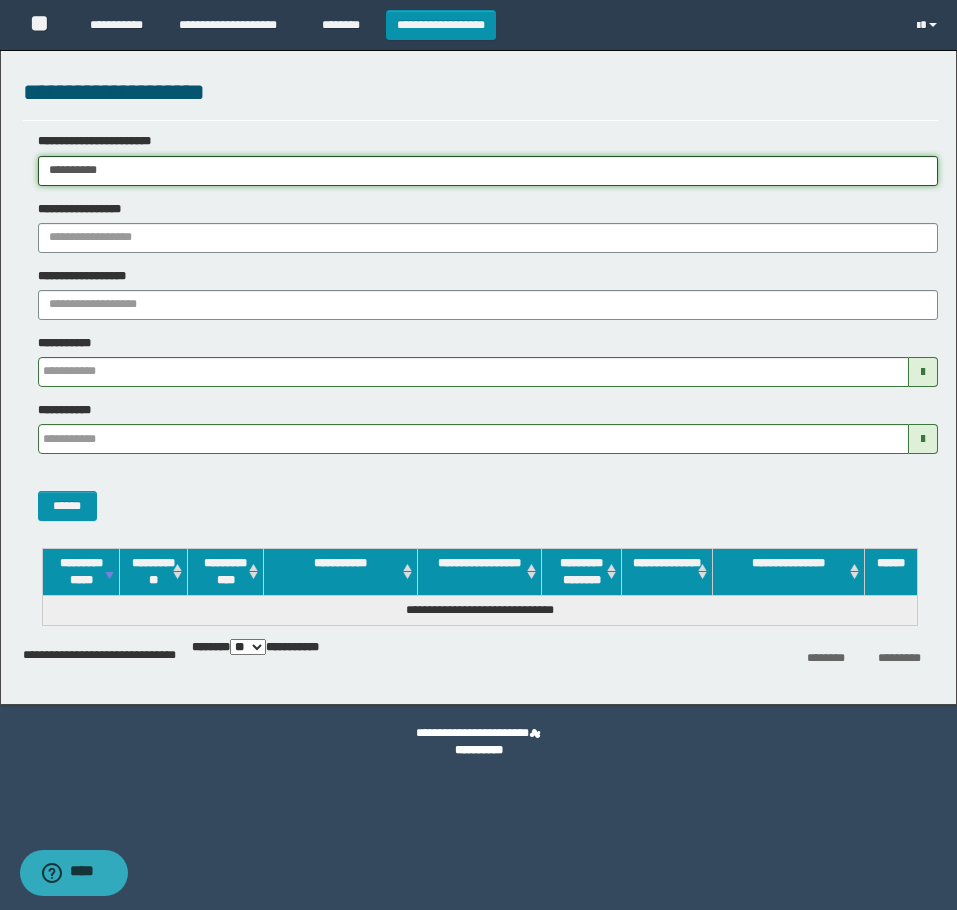drag, startPoint x: 184, startPoint y: 172, endPoint x: -9, endPoint y: 190, distance: 193.83755 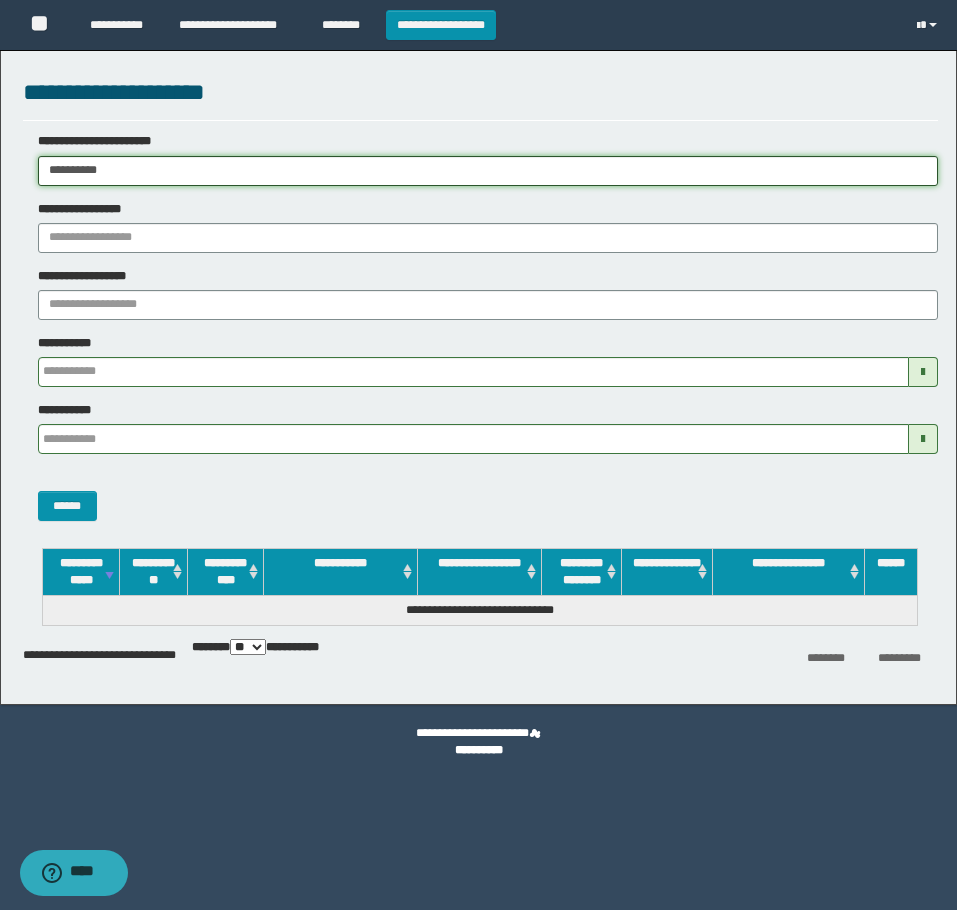 click on "**********" at bounding box center [478, 455] 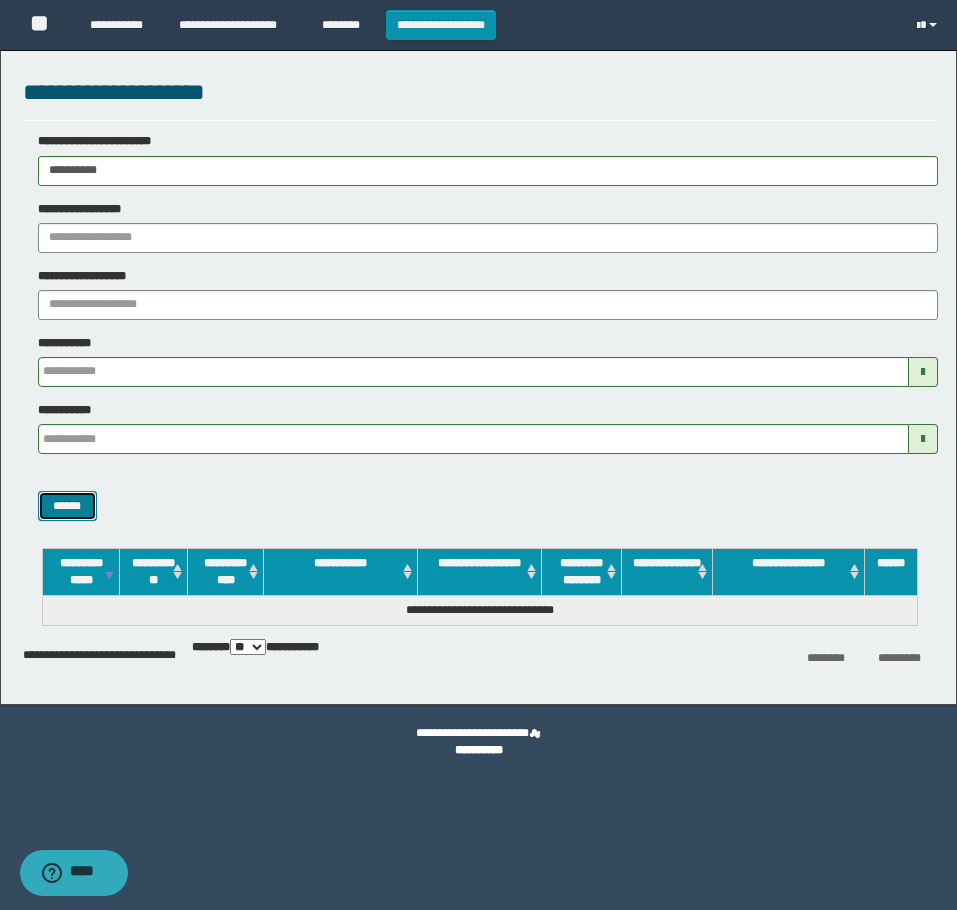 click on "******" at bounding box center [67, 506] 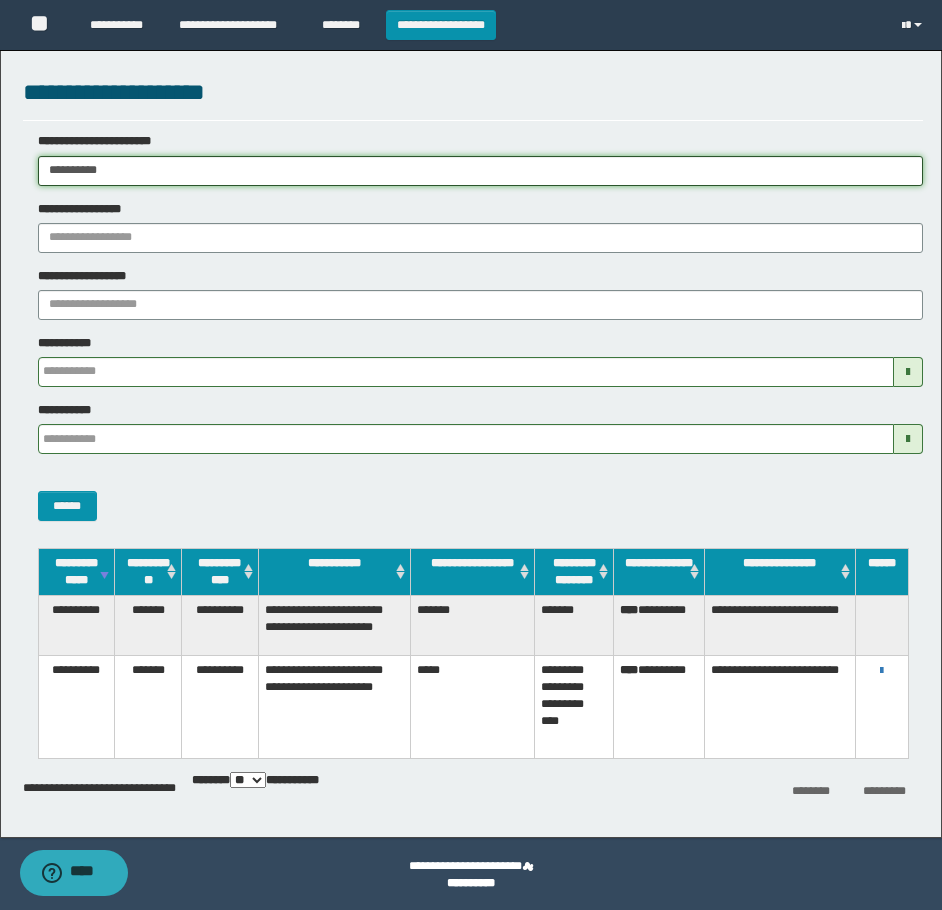 drag, startPoint x: 262, startPoint y: 155, endPoint x: -9, endPoint y: 221, distance: 278.92114 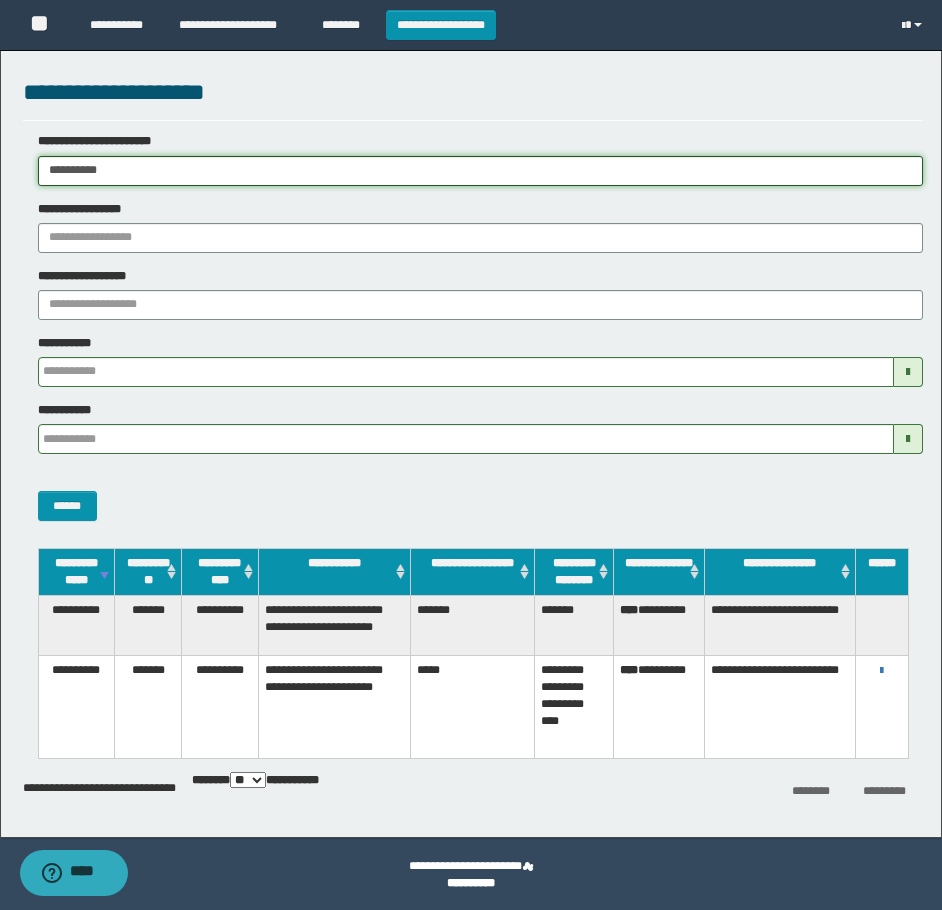 click on "**********" at bounding box center (471, 455) 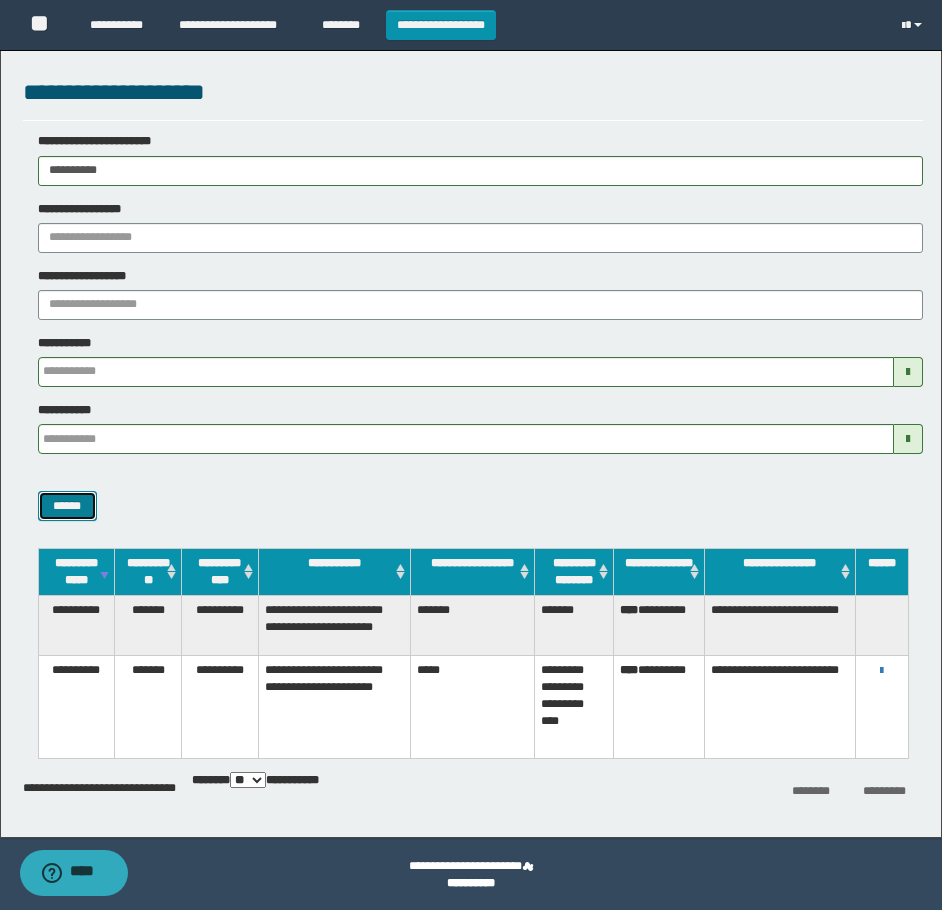 click on "******" at bounding box center (67, 506) 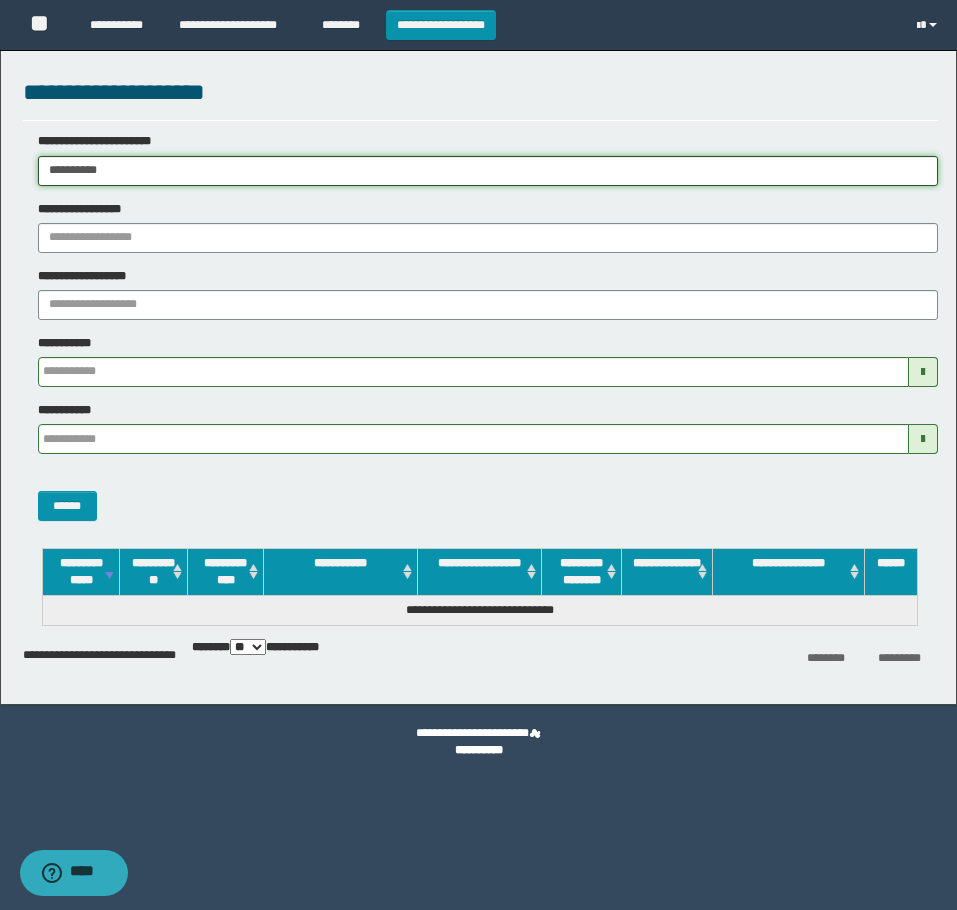 drag, startPoint x: 191, startPoint y: 170, endPoint x: -9, endPoint y: 282, distance: 229.22478 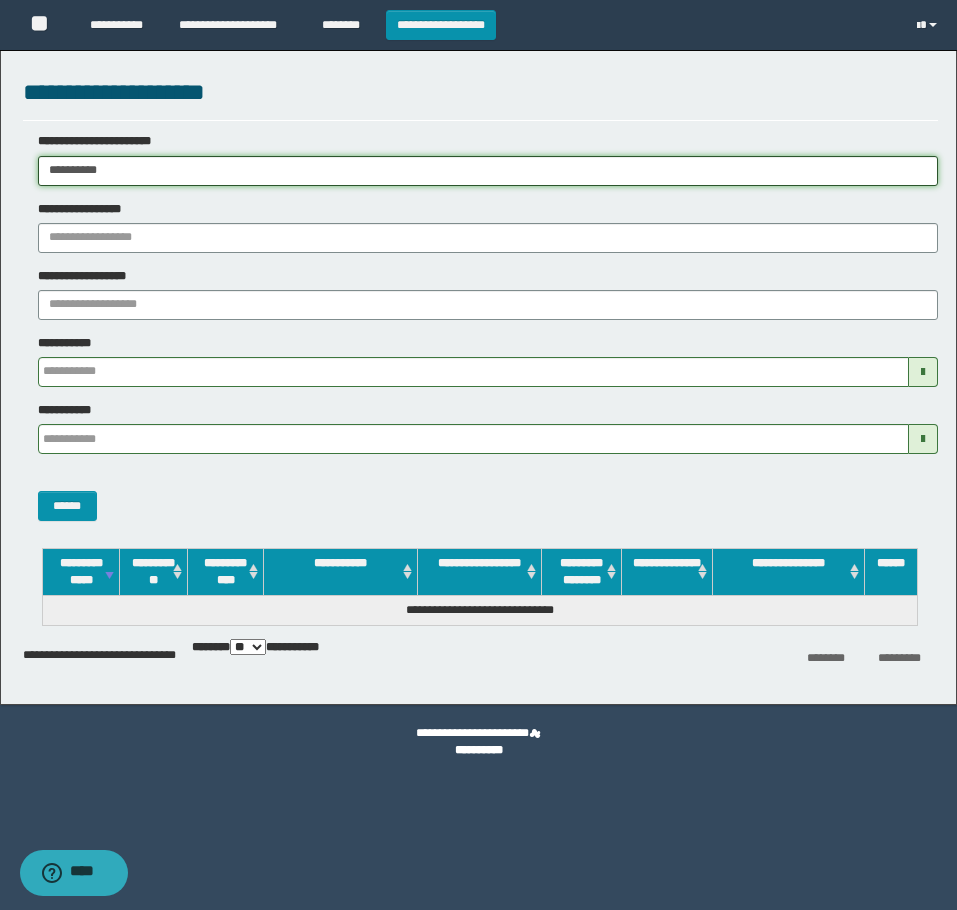 click on "**********" at bounding box center [478, 455] 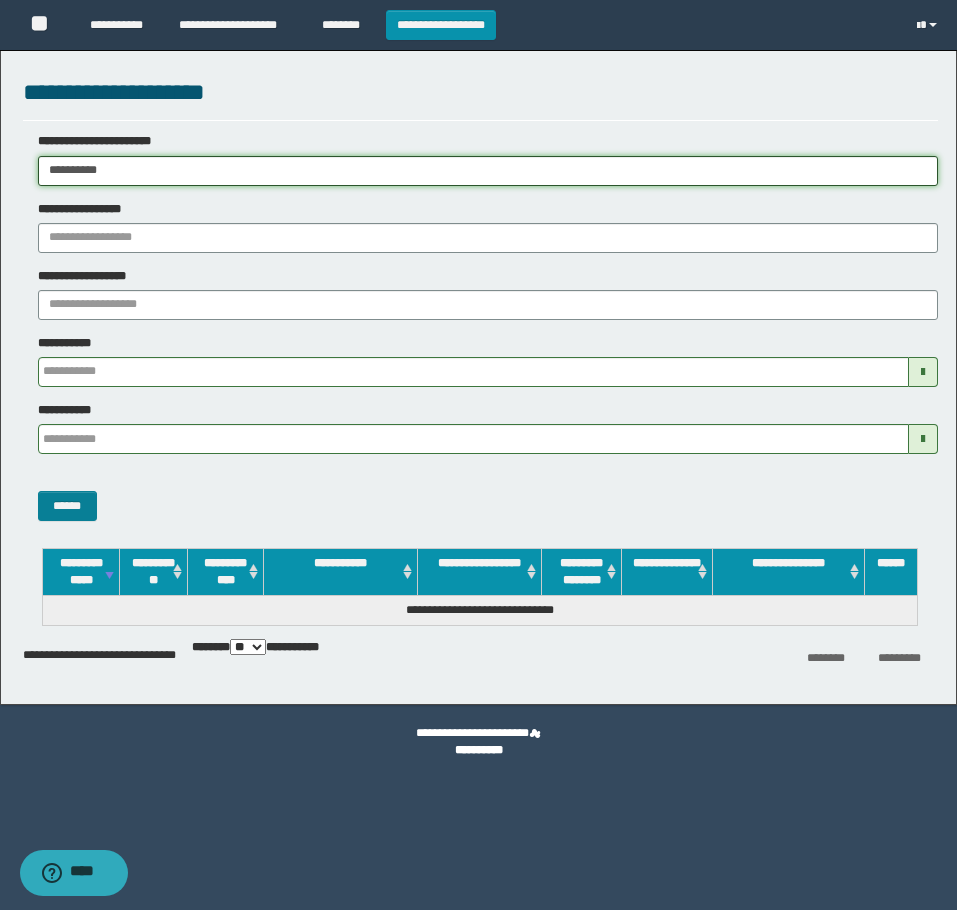 type on "**********" 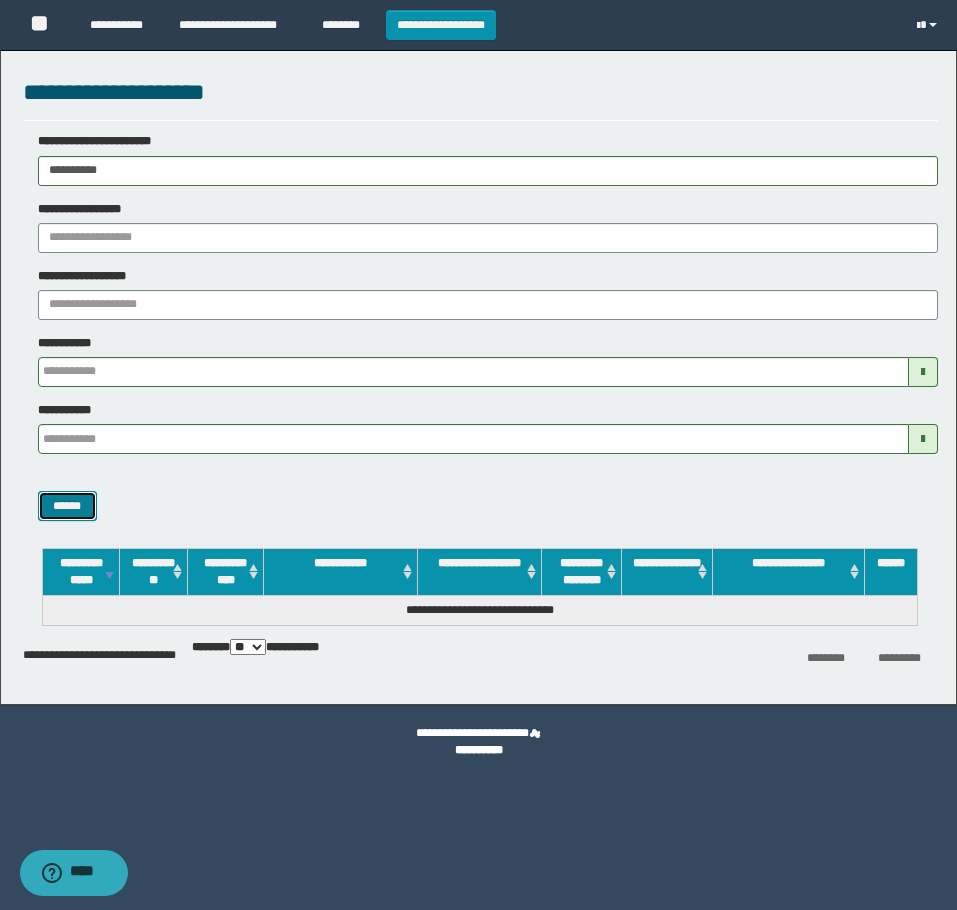 click on "******" at bounding box center [67, 506] 